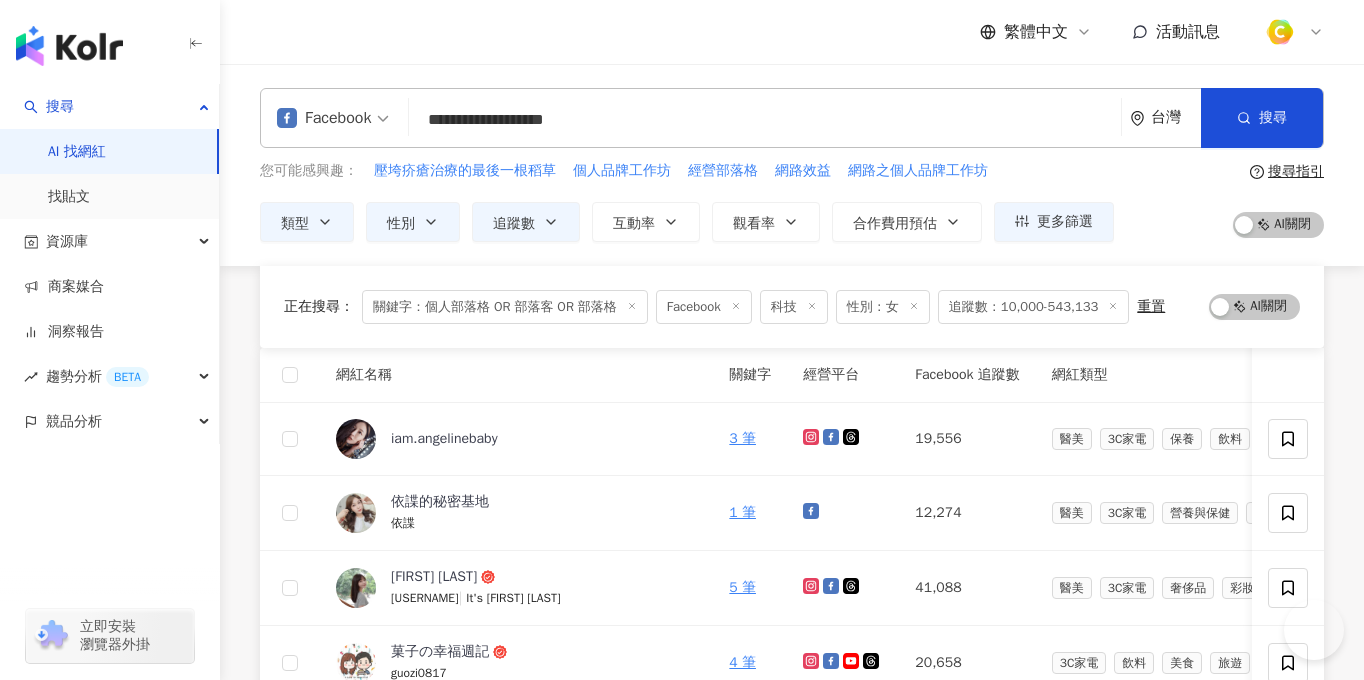 scroll, scrollTop: 460, scrollLeft: 0, axis: vertical 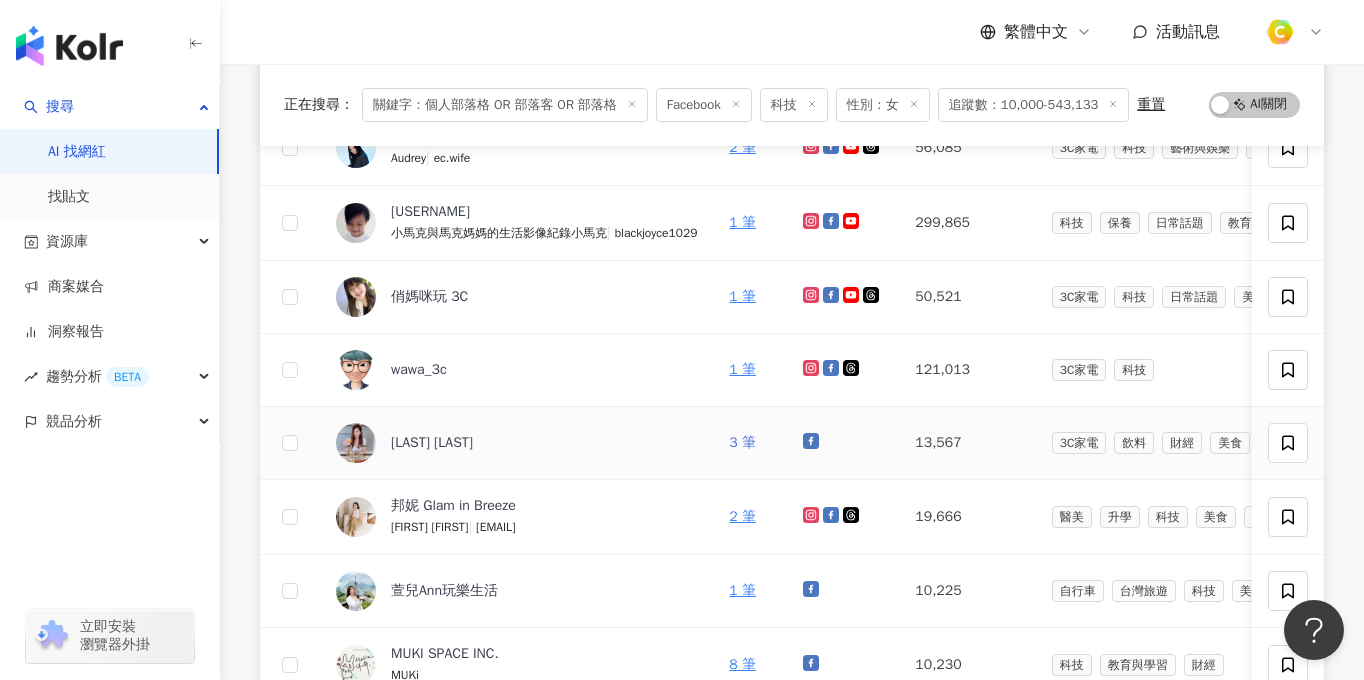 click on "3 筆" at bounding box center [742, 442] 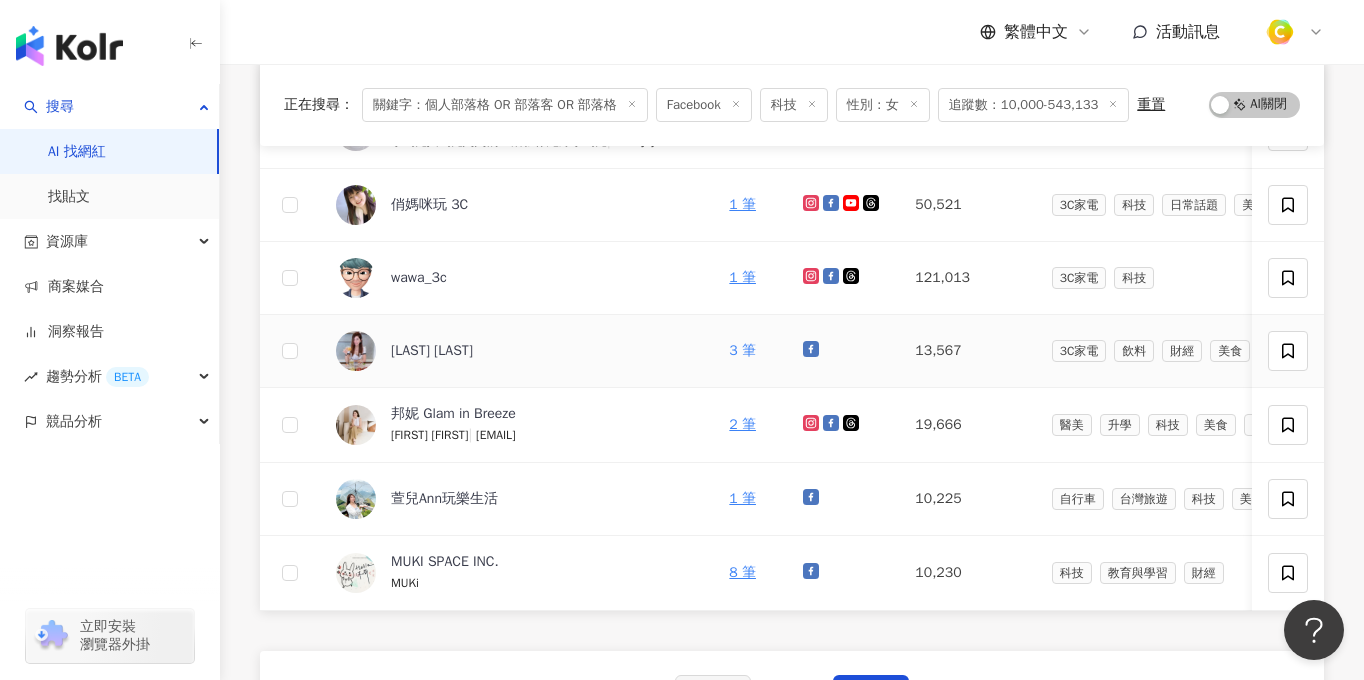 scroll, scrollTop: 702, scrollLeft: 0, axis: vertical 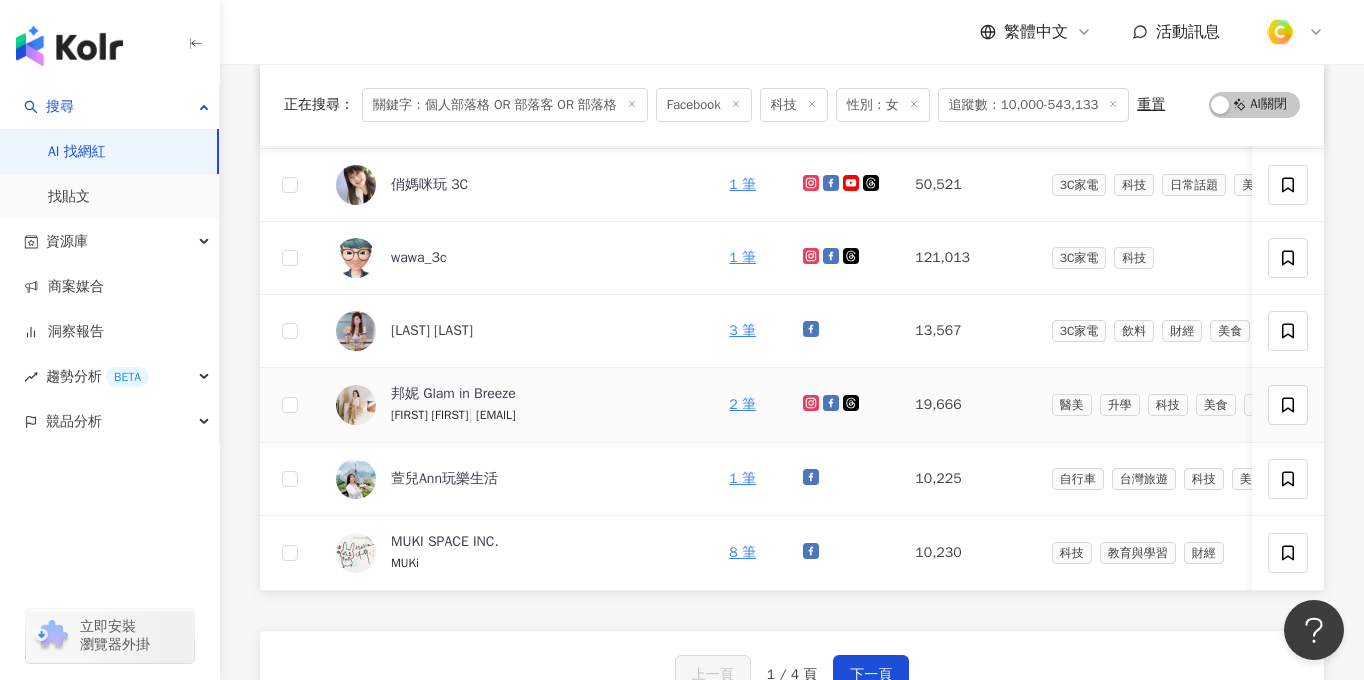 click on "邦妮 Glam in Breeze 邦妮 Bree  |  bree.chou" at bounding box center (516, 405) 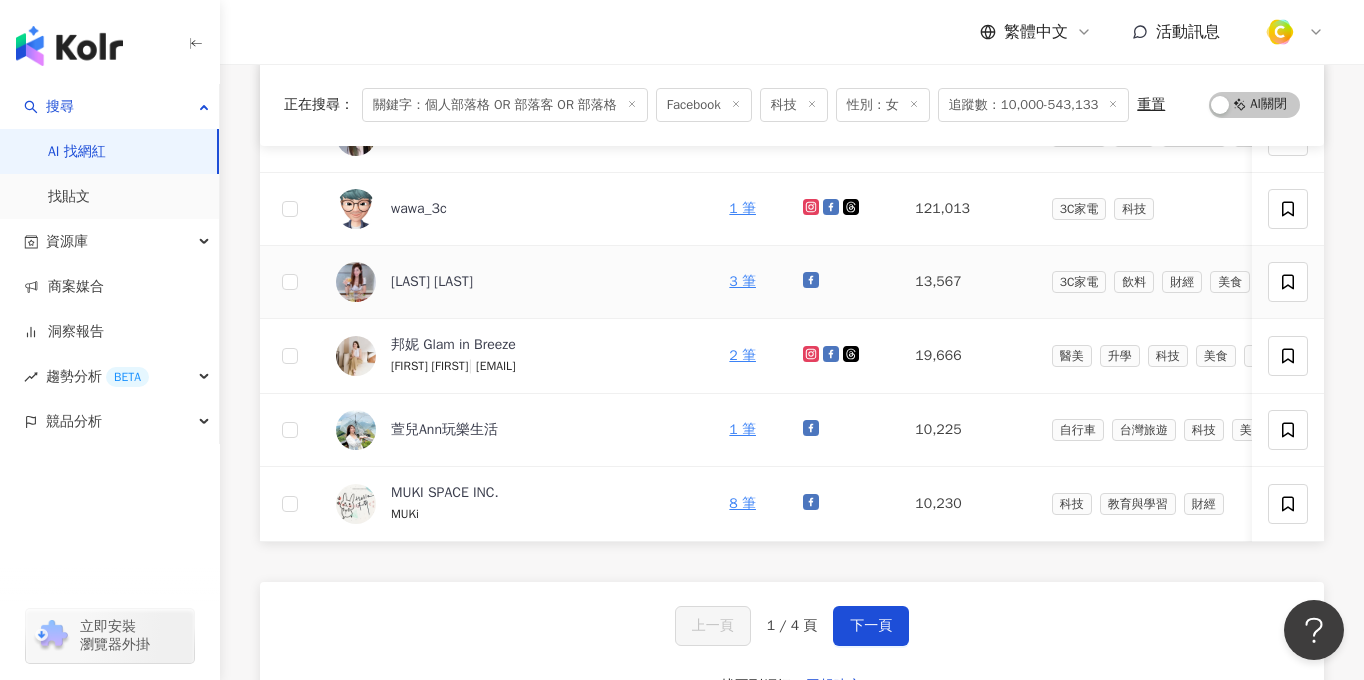 scroll, scrollTop: 753, scrollLeft: 0, axis: vertical 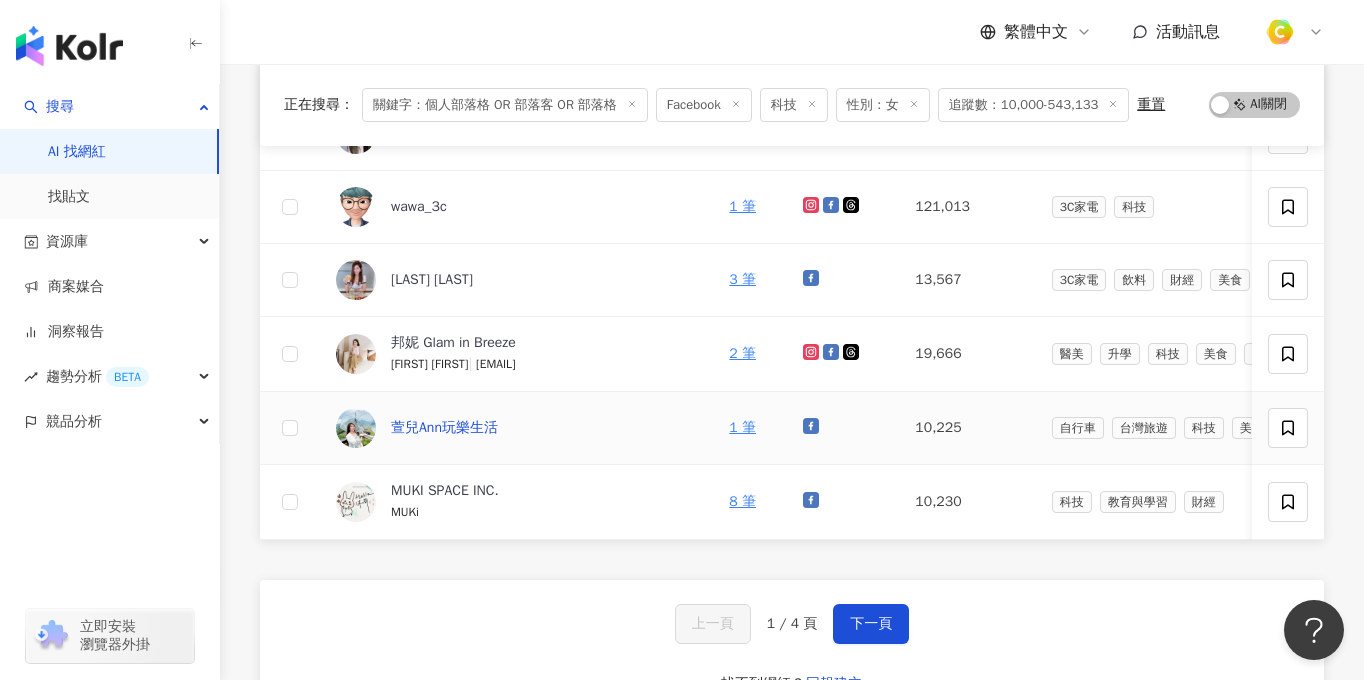 click on "萱兒Ann玩樂生活" at bounding box center [444, 428] 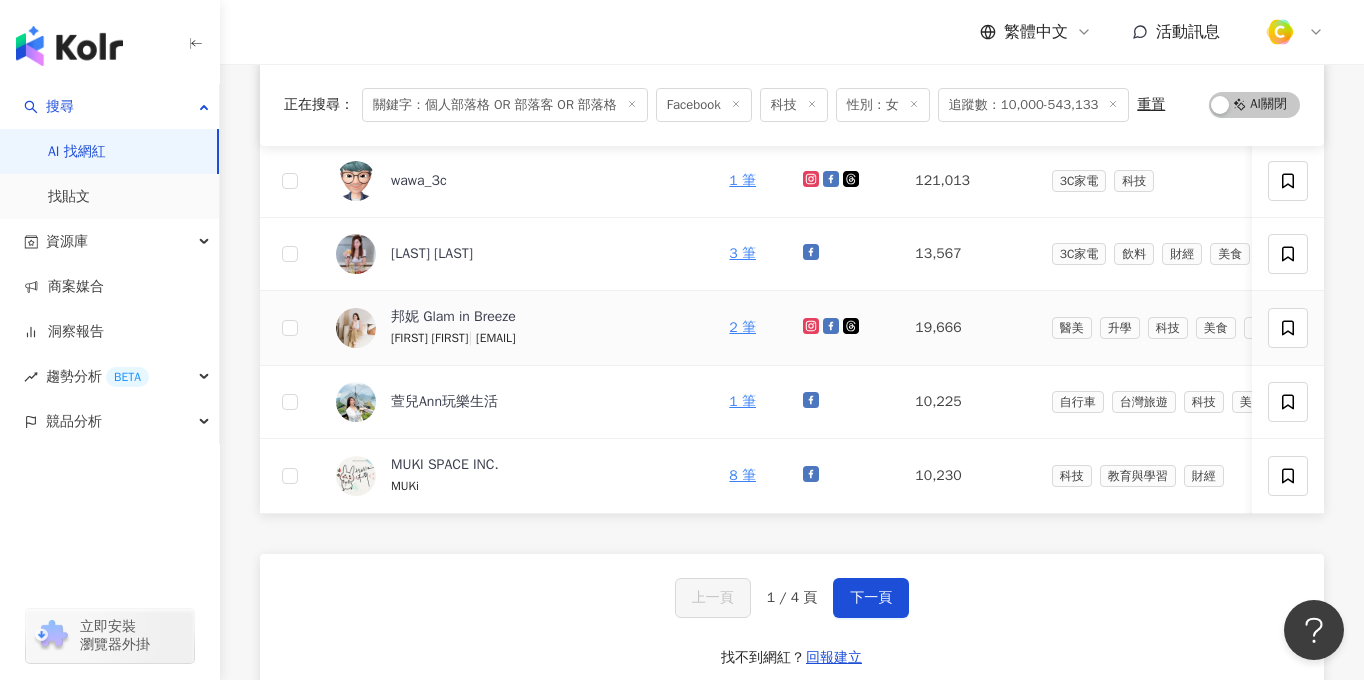 scroll, scrollTop: 804, scrollLeft: 0, axis: vertical 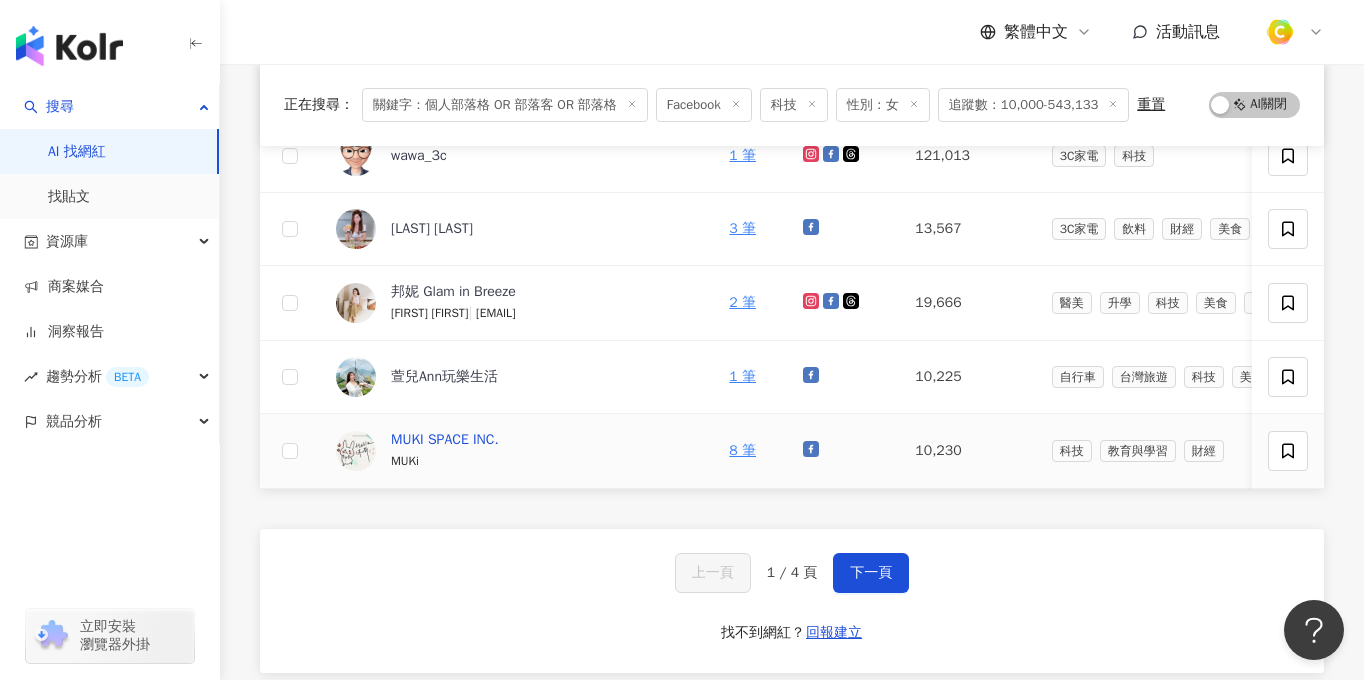 click on "MUKI SPACE INC." at bounding box center [445, 440] 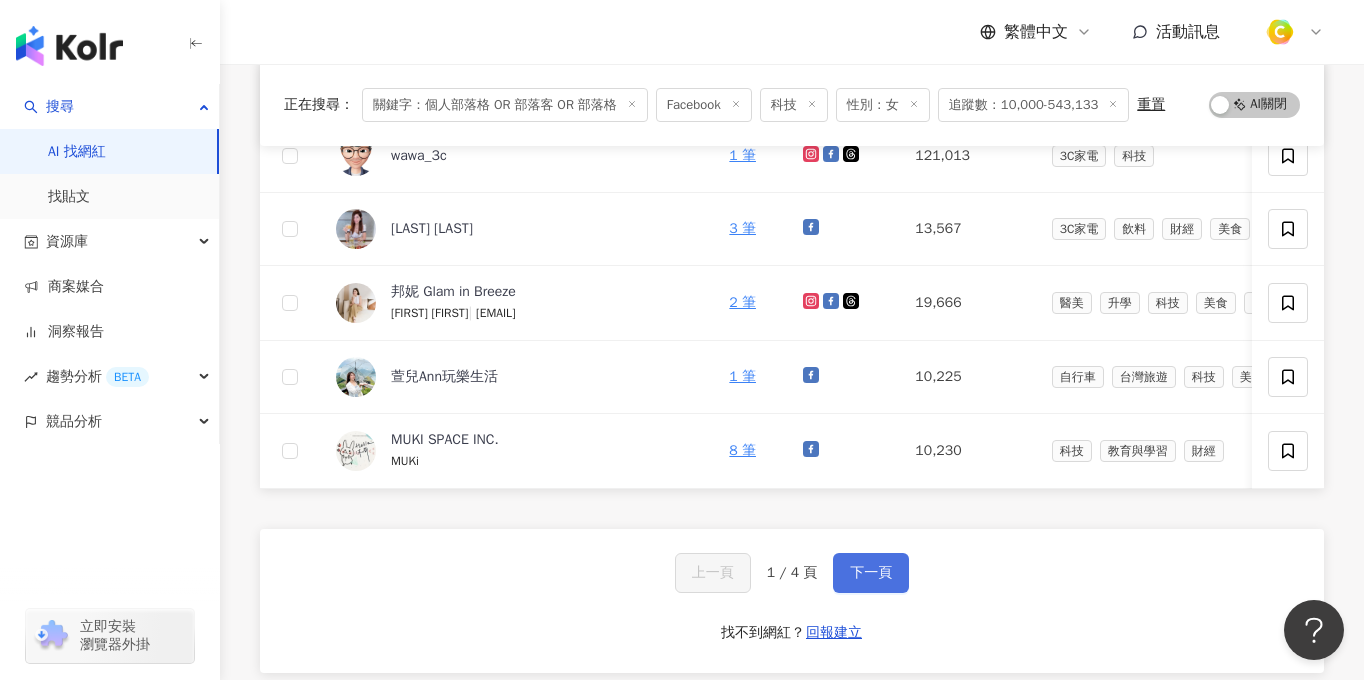 click on "下一頁" at bounding box center (871, 573) 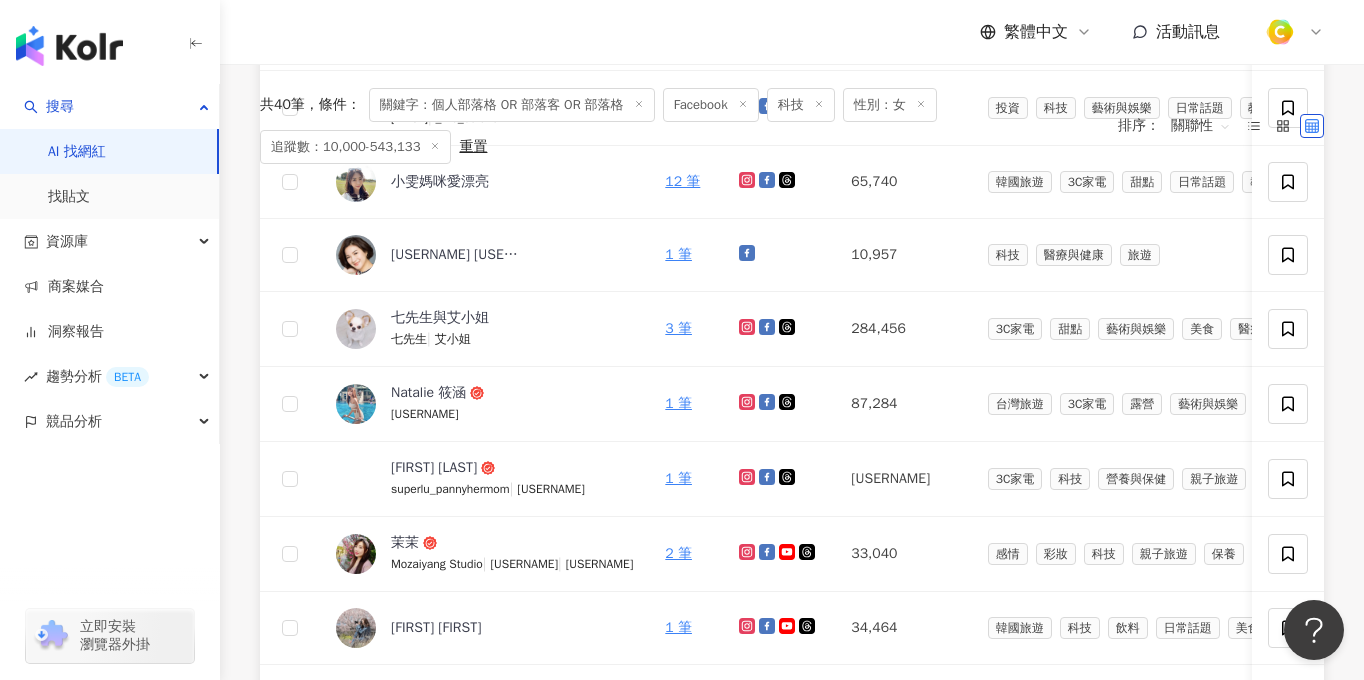 scroll, scrollTop: 151, scrollLeft: 0, axis: vertical 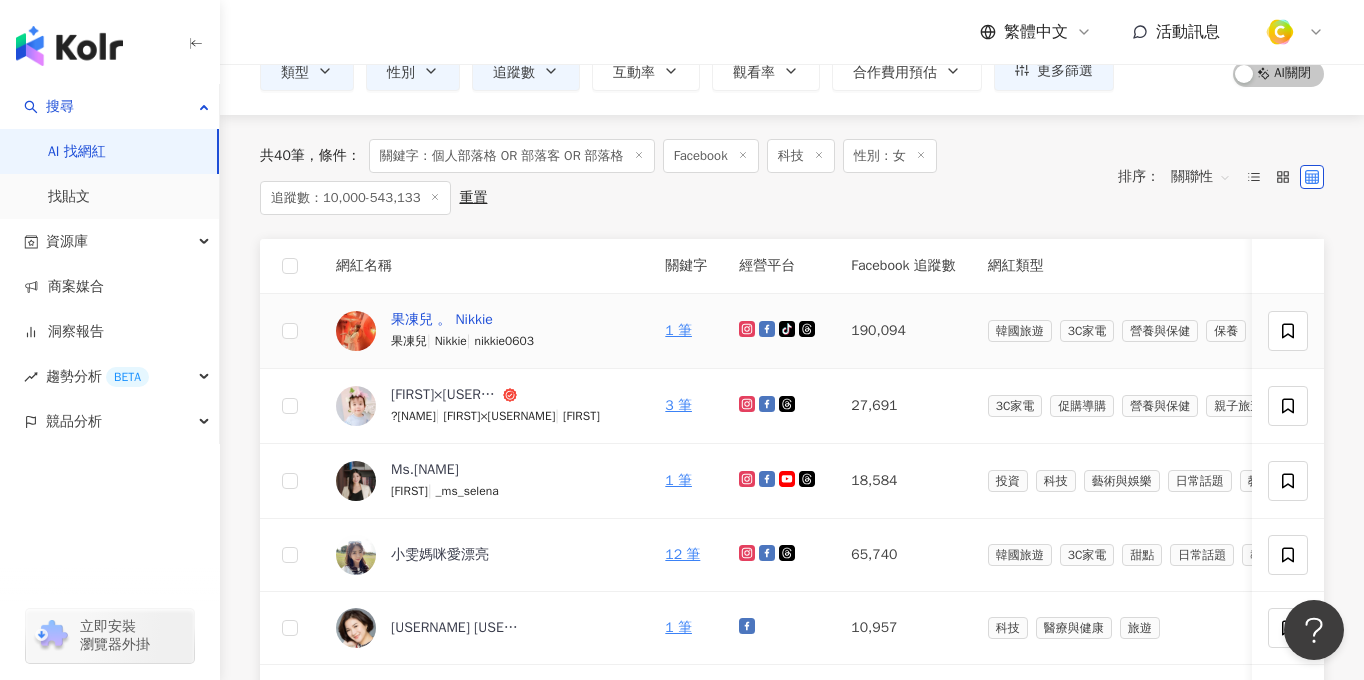 click on "果凍兒 。 Nikkie" at bounding box center [442, 320] 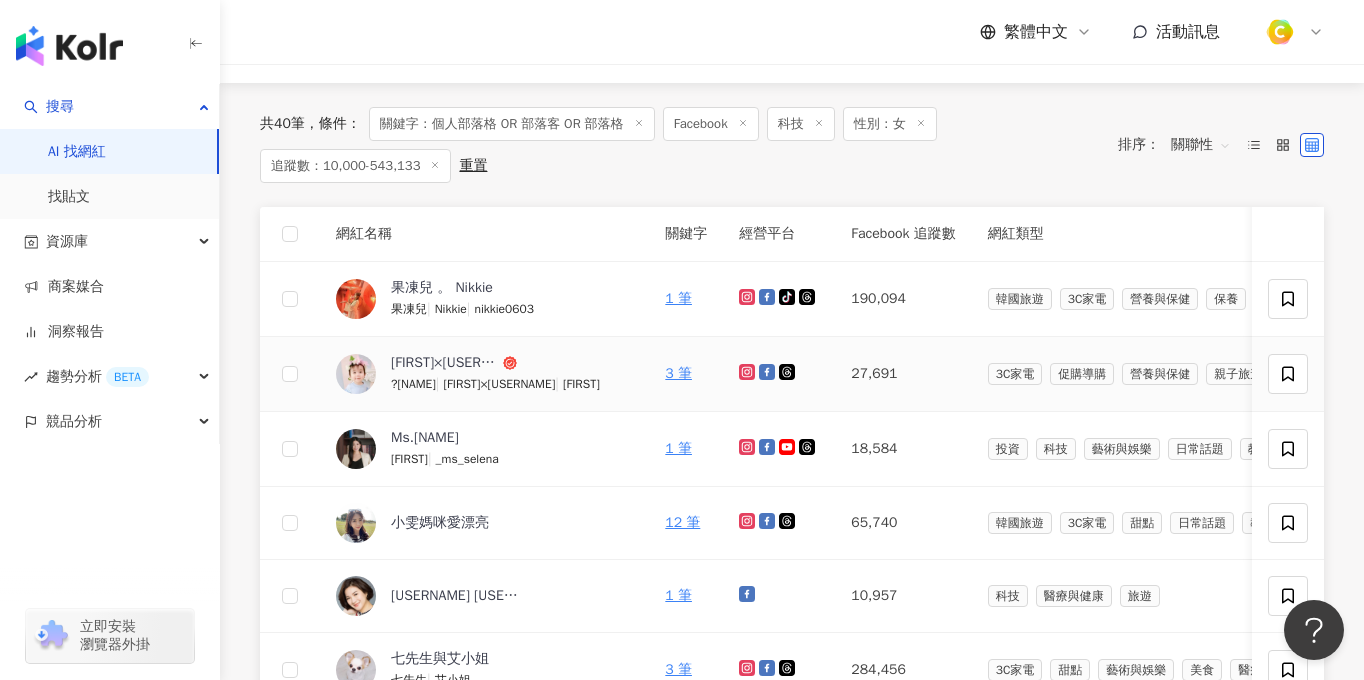 scroll, scrollTop: 184, scrollLeft: 0, axis: vertical 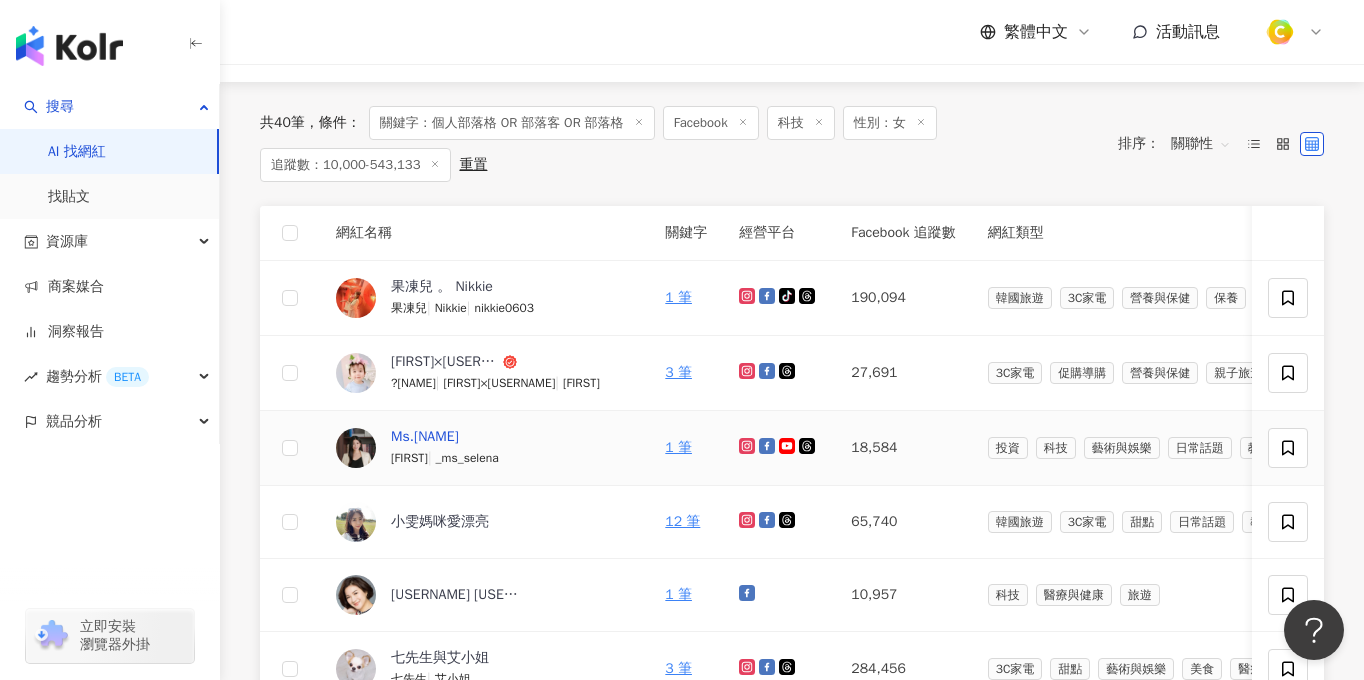 click on "Ms.Selena" at bounding box center [425, 437] 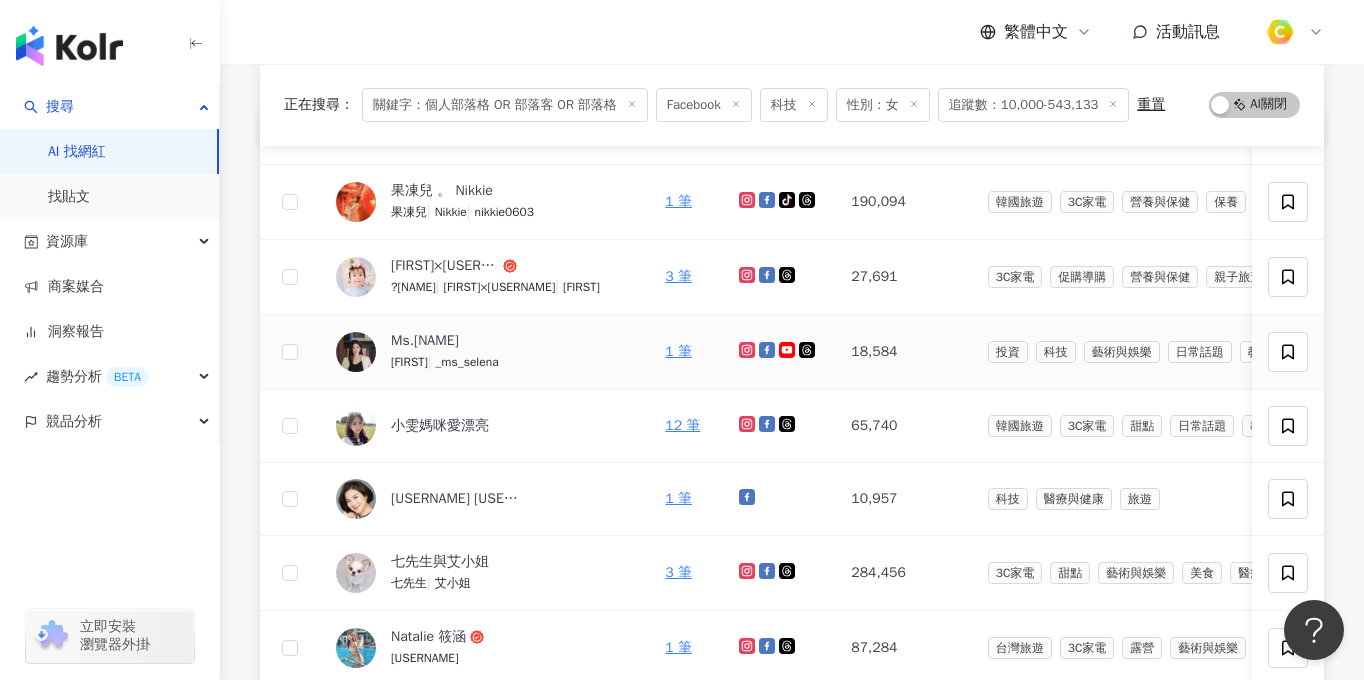 scroll, scrollTop: 269, scrollLeft: 0, axis: vertical 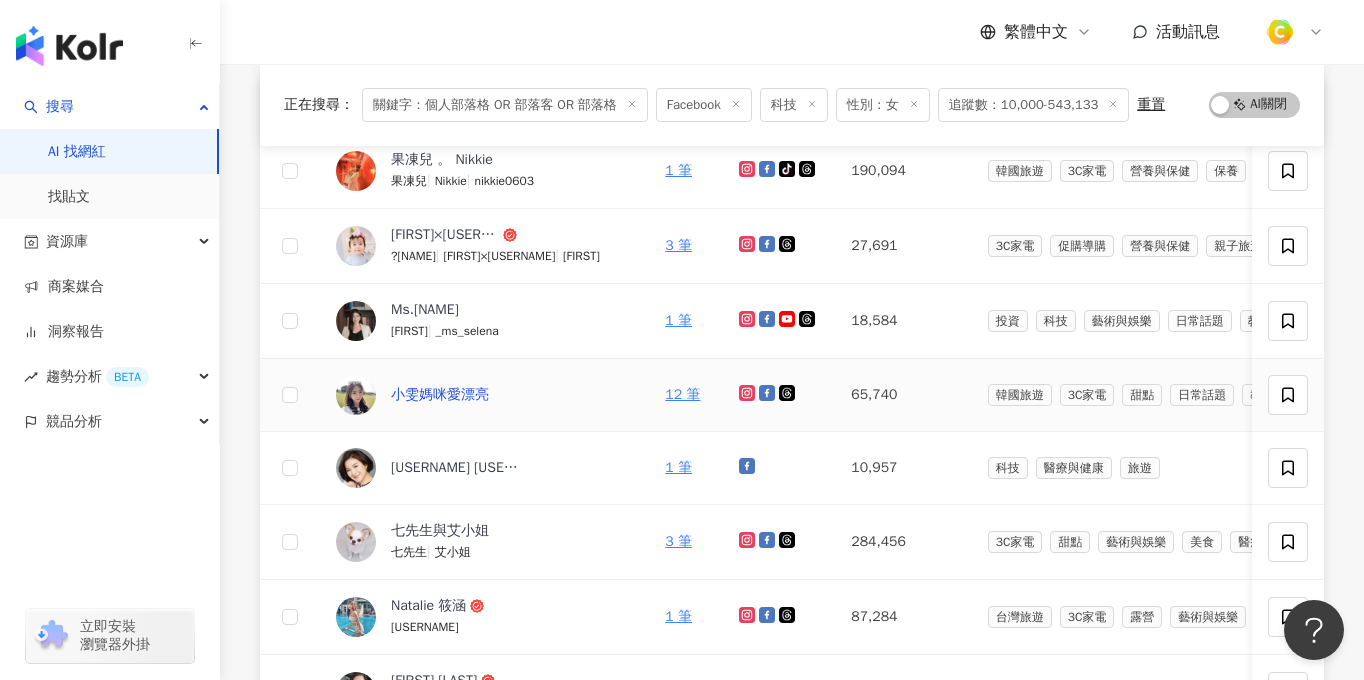 click on "小雯媽咪愛漂亮" at bounding box center (440, 395) 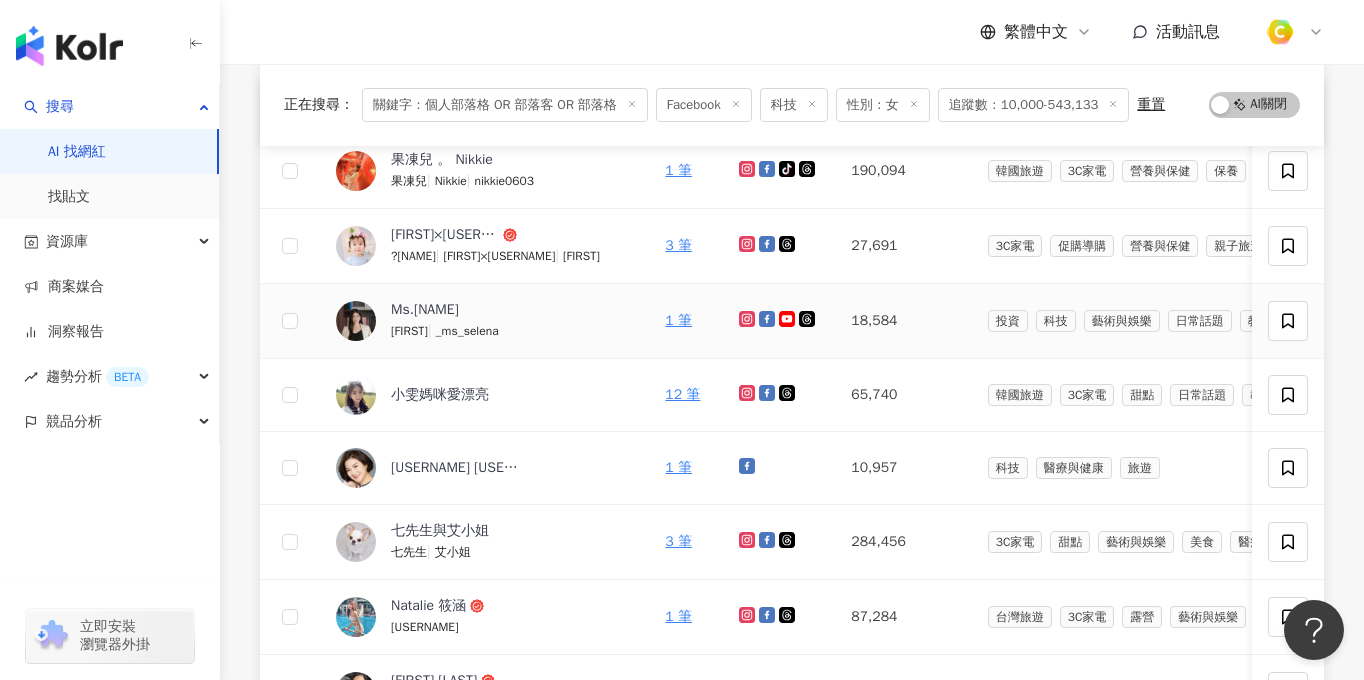 scroll, scrollTop: 320, scrollLeft: 0, axis: vertical 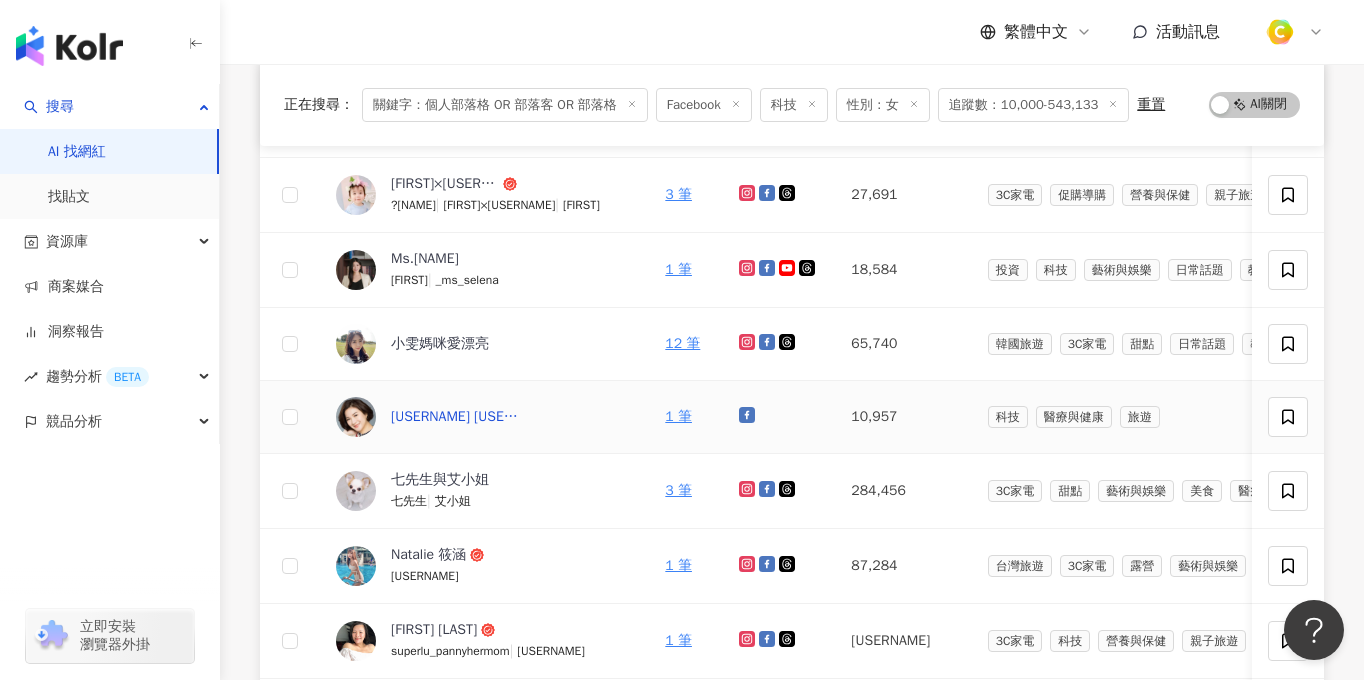 click on "Hermes Mama" at bounding box center [456, 417] 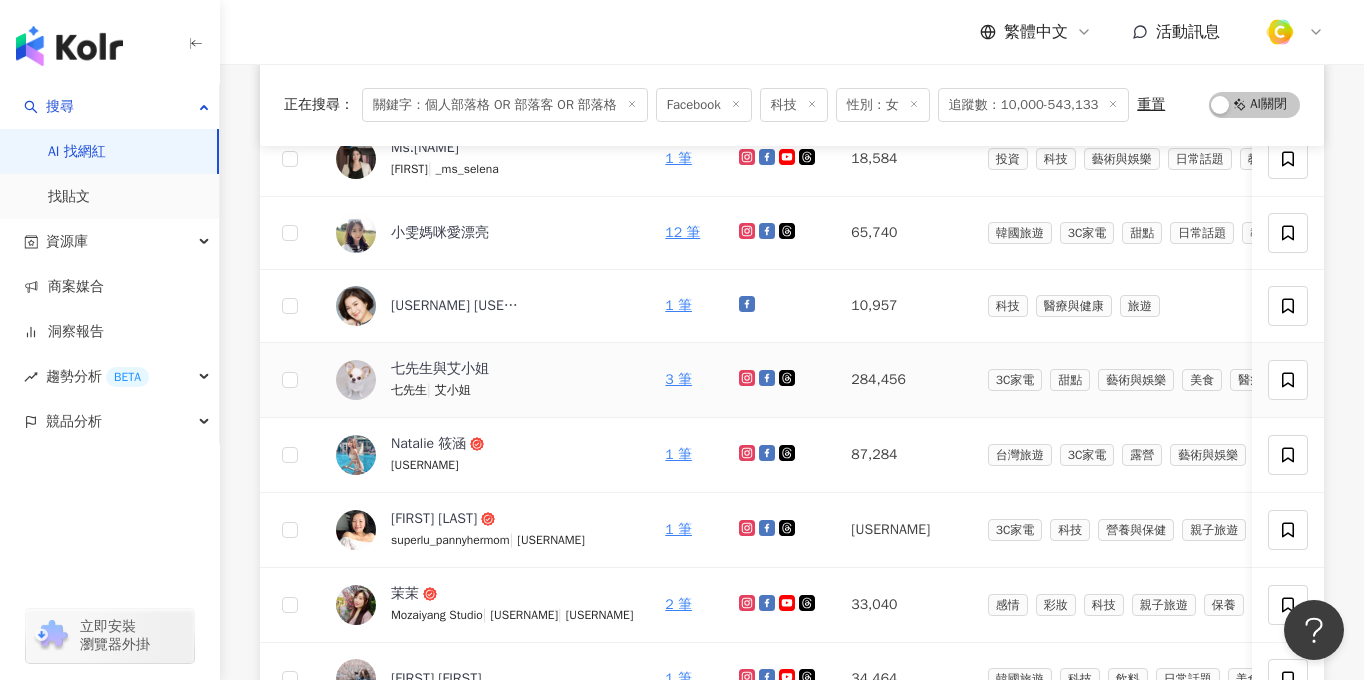 scroll, scrollTop: 455, scrollLeft: 0, axis: vertical 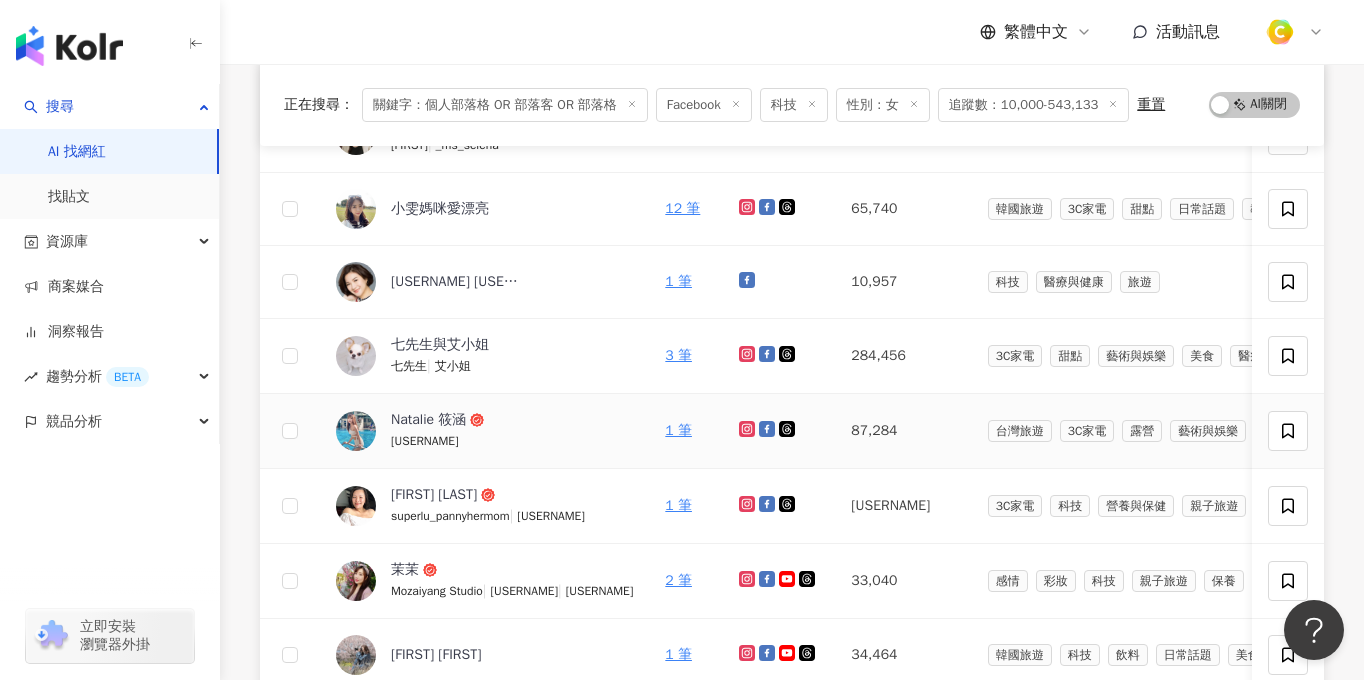 click on "Natalie 筱涵 nataliechou0123" at bounding box center [484, 431] 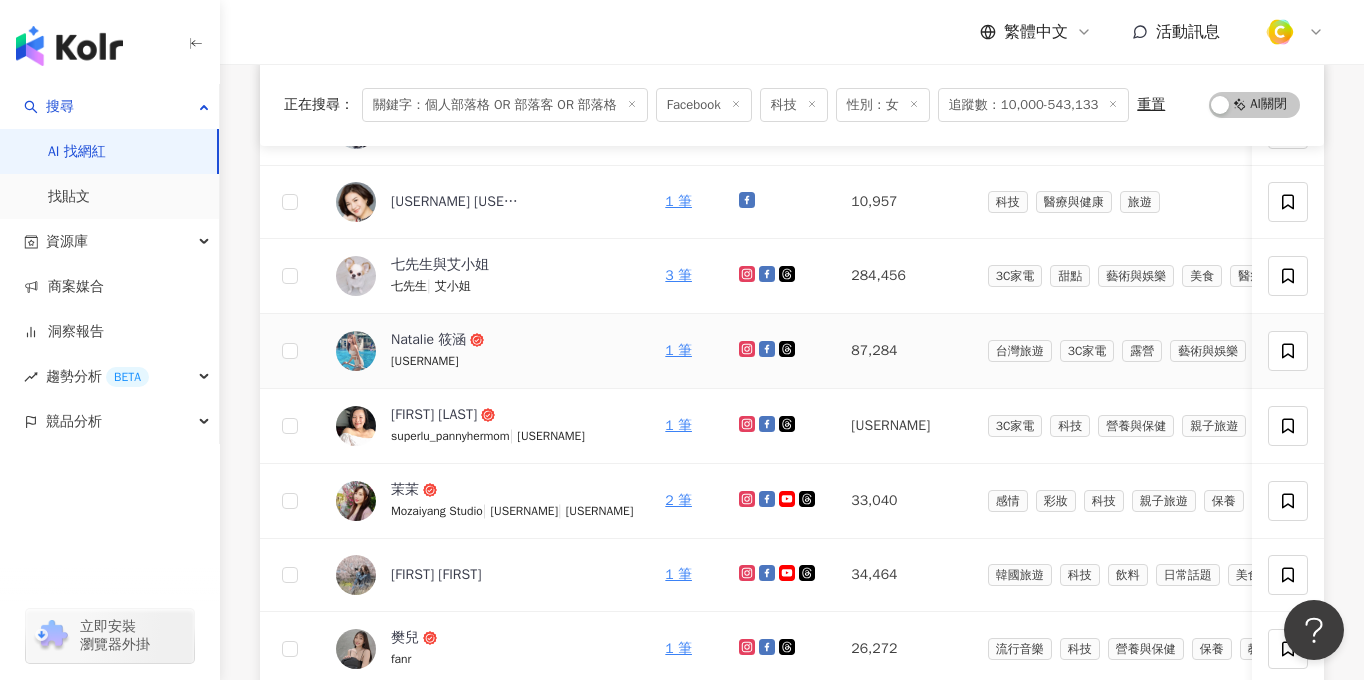 scroll, scrollTop: 566, scrollLeft: 0, axis: vertical 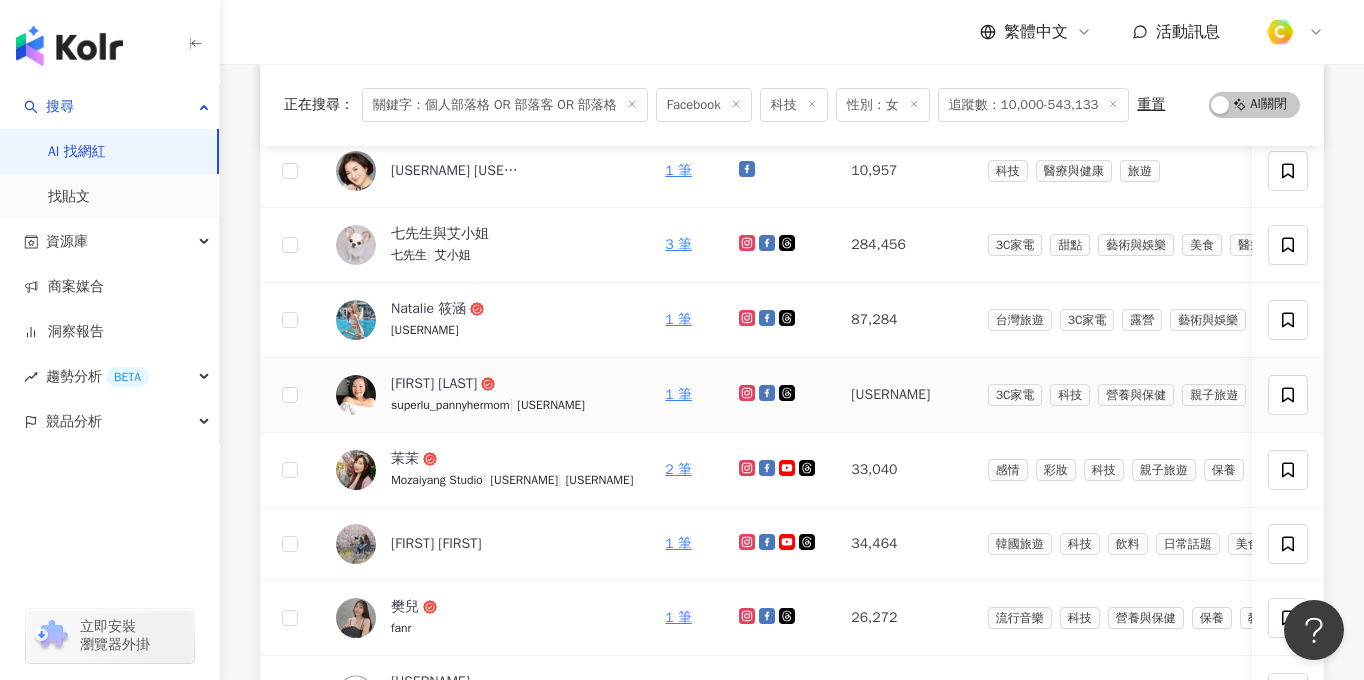 click on "Panny The Queen" at bounding box center [551, 405] 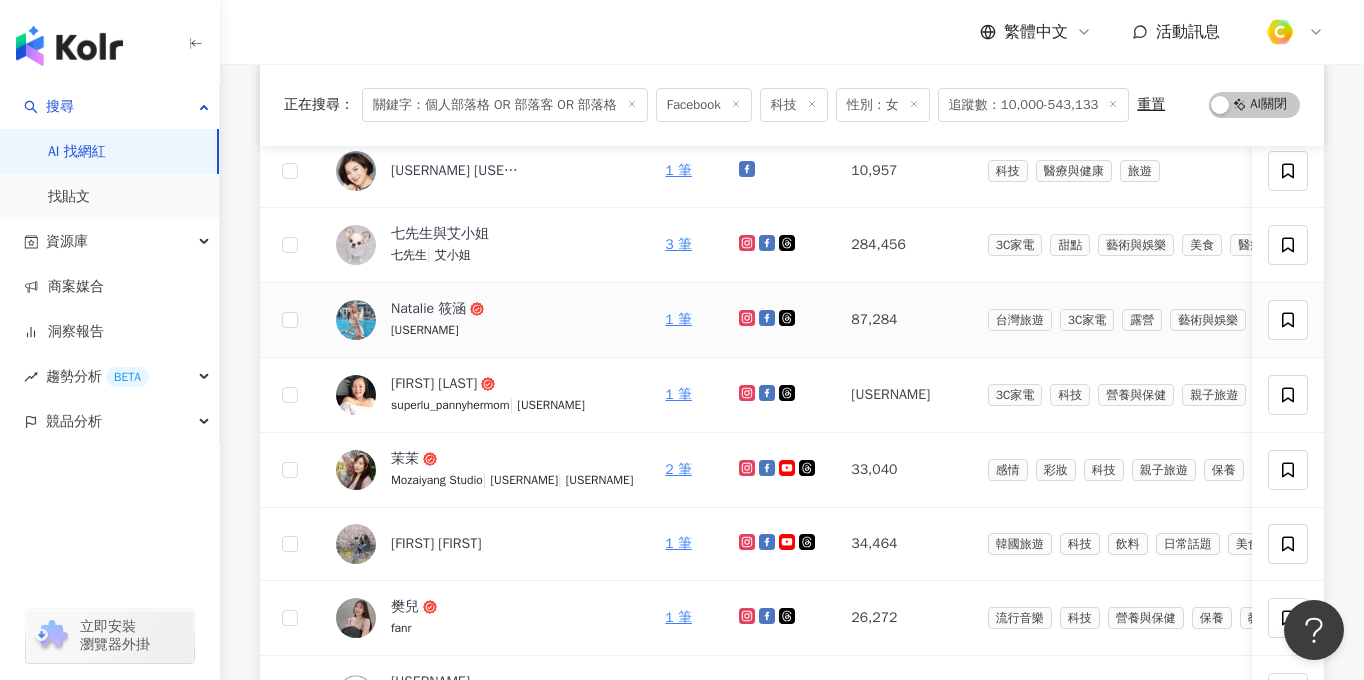 scroll, scrollTop: 608, scrollLeft: 0, axis: vertical 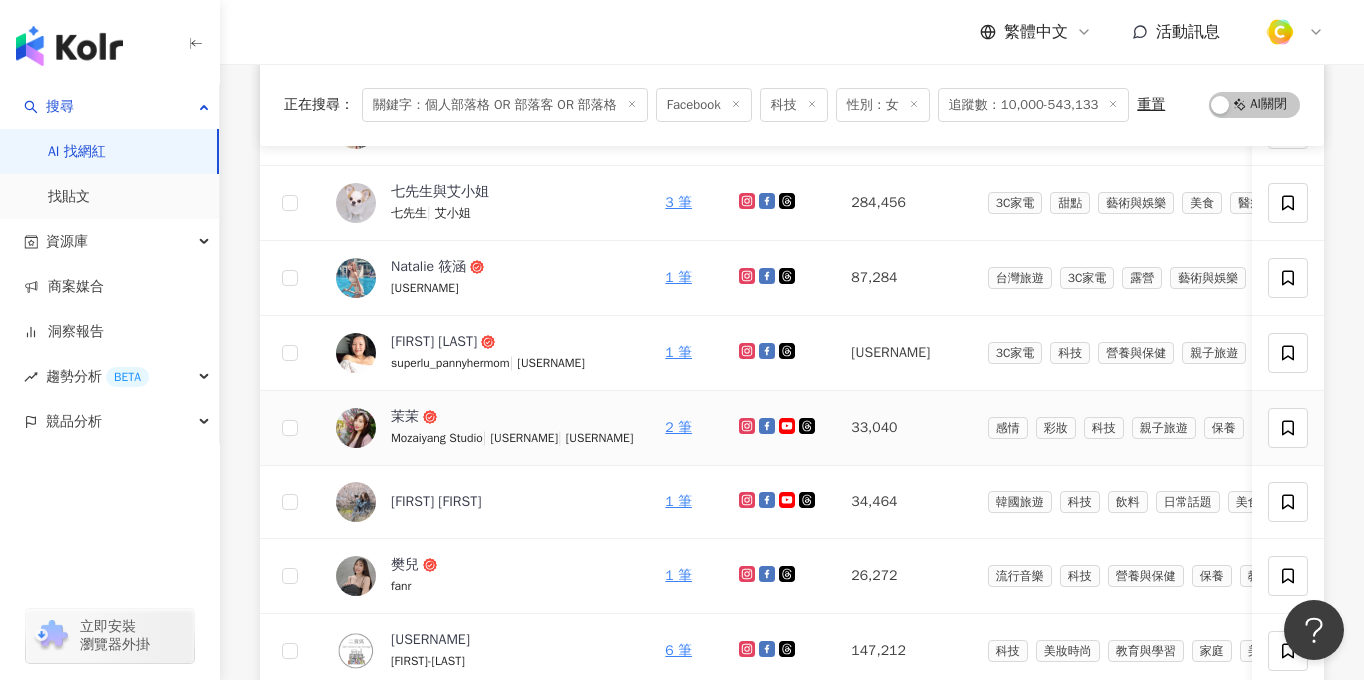 click on "茉茉" at bounding box center (456, 417) 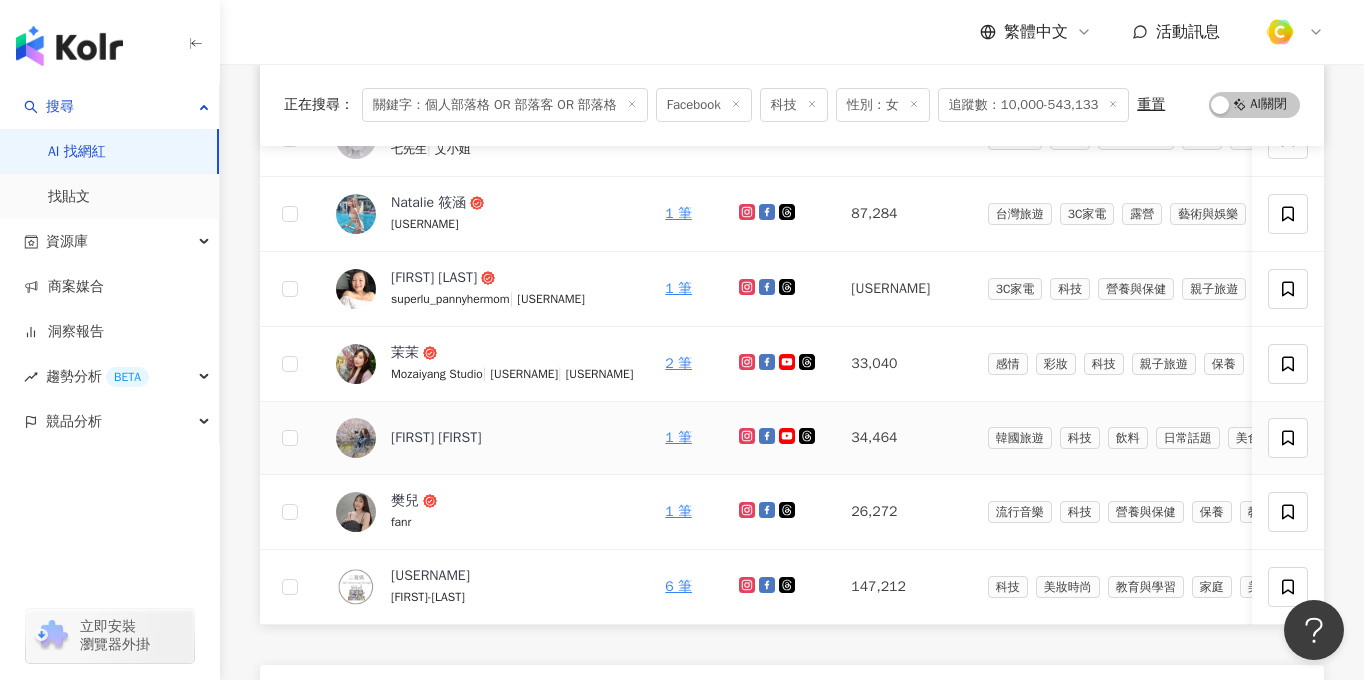 scroll, scrollTop: 675, scrollLeft: 0, axis: vertical 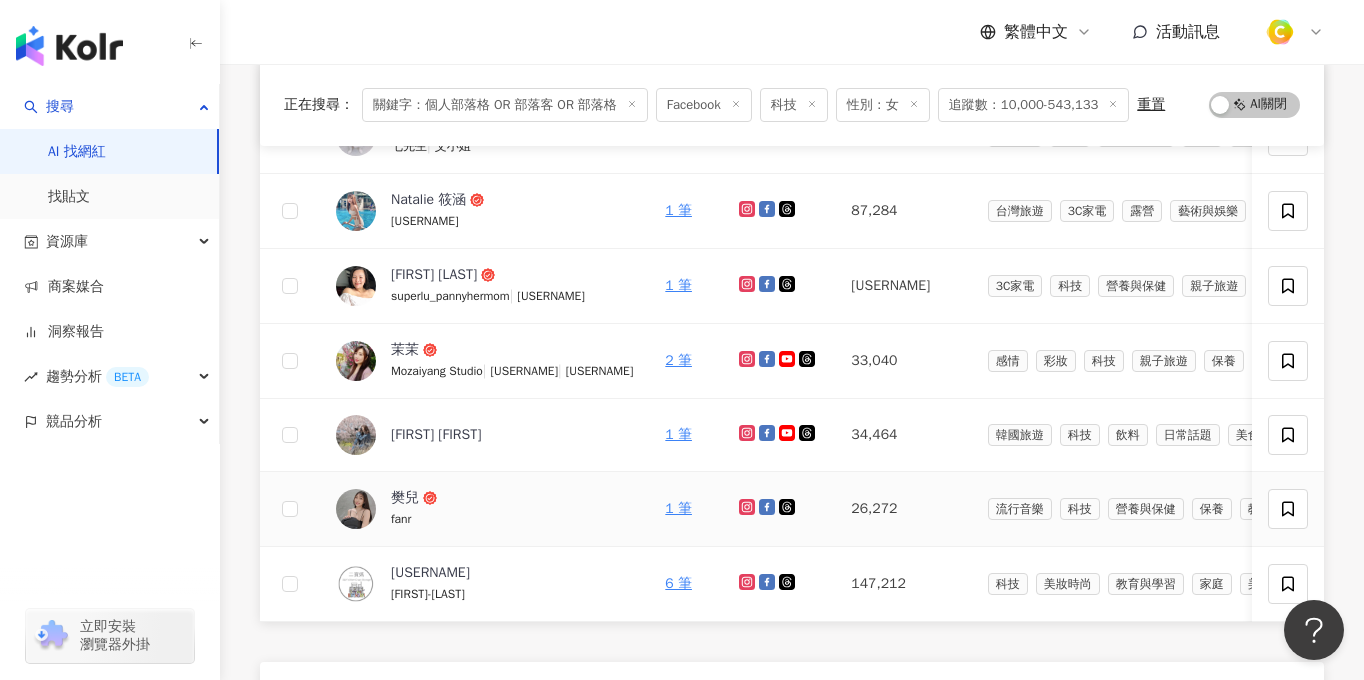 click on "樊兒" at bounding box center (456, 498) 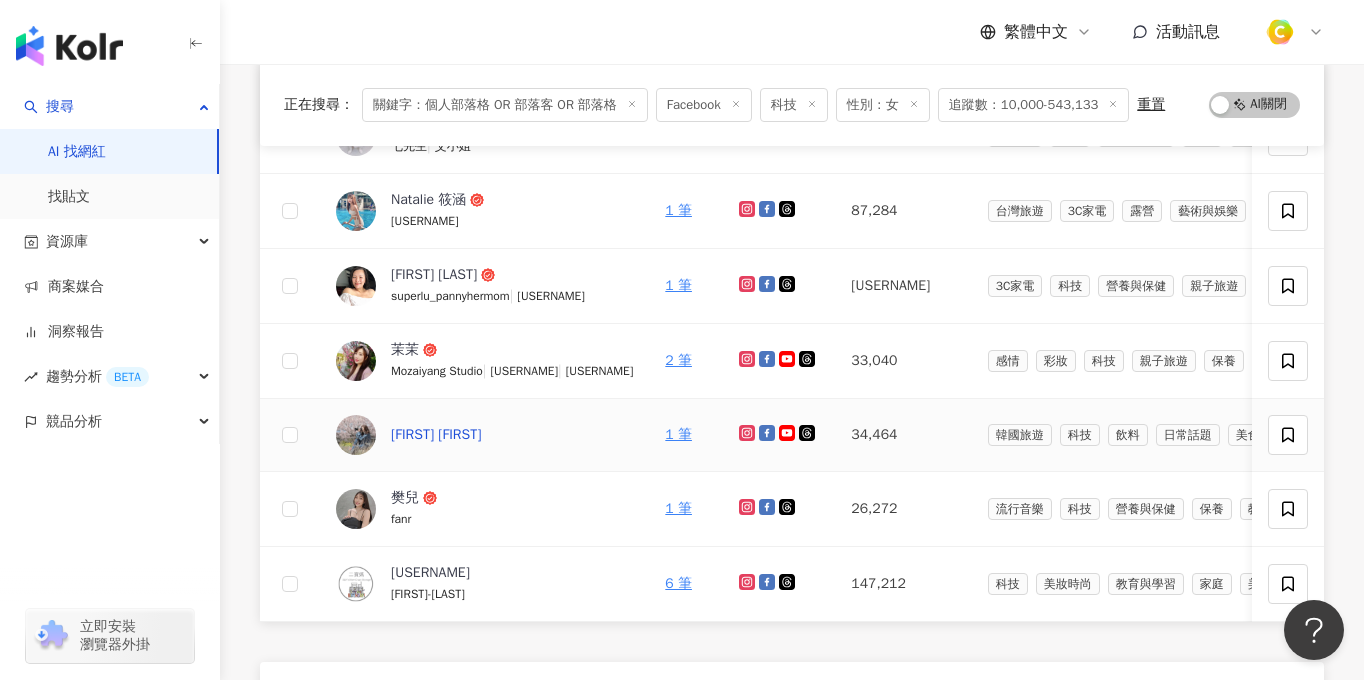 click on "Alina 愛琳娜 嗑美食瘋旅遊" at bounding box center (436, 435) 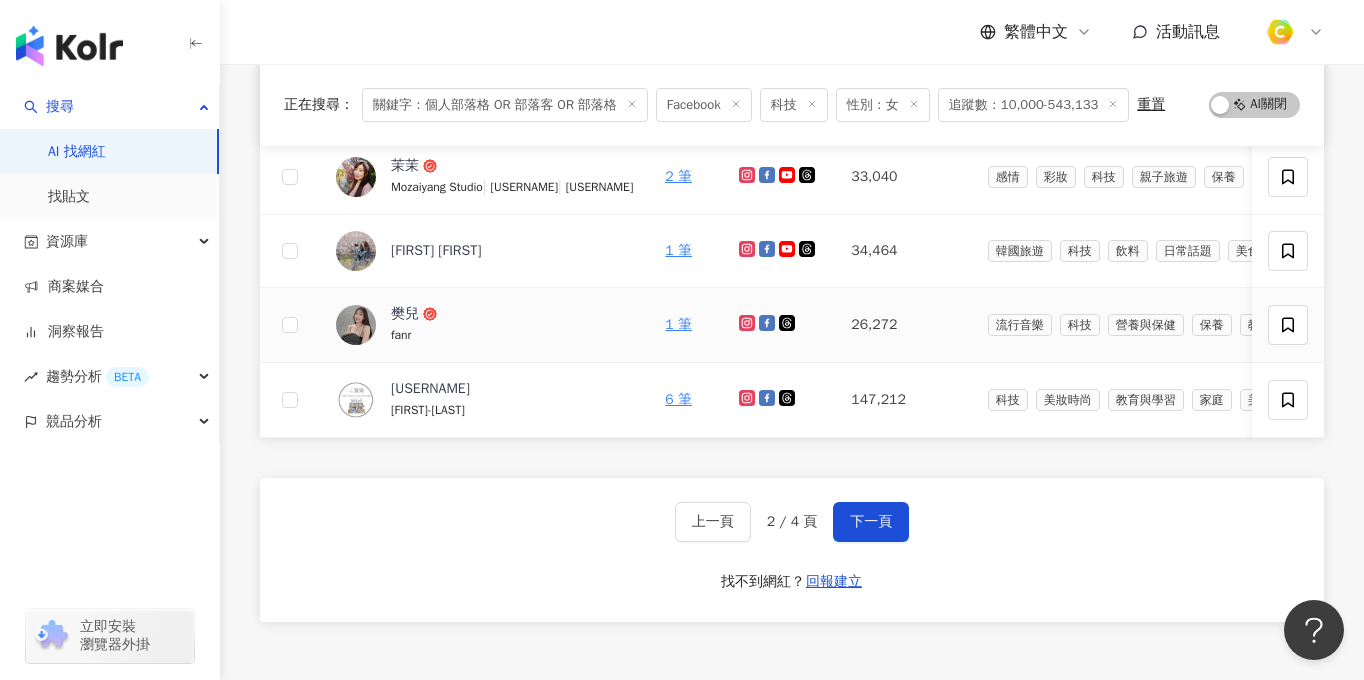 scroll, scrollTop: 864, scrollLeft: 0, axis: vertical 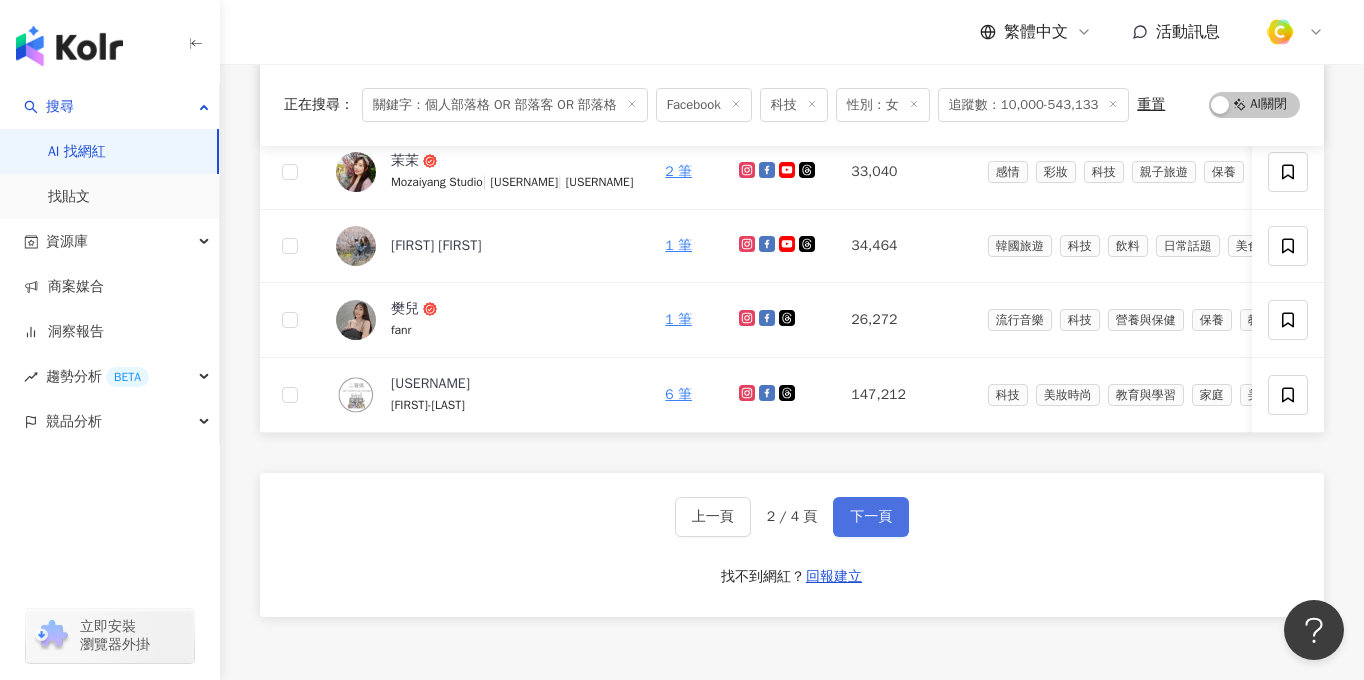 click on "下一頁" at bounding box center (871, 517) 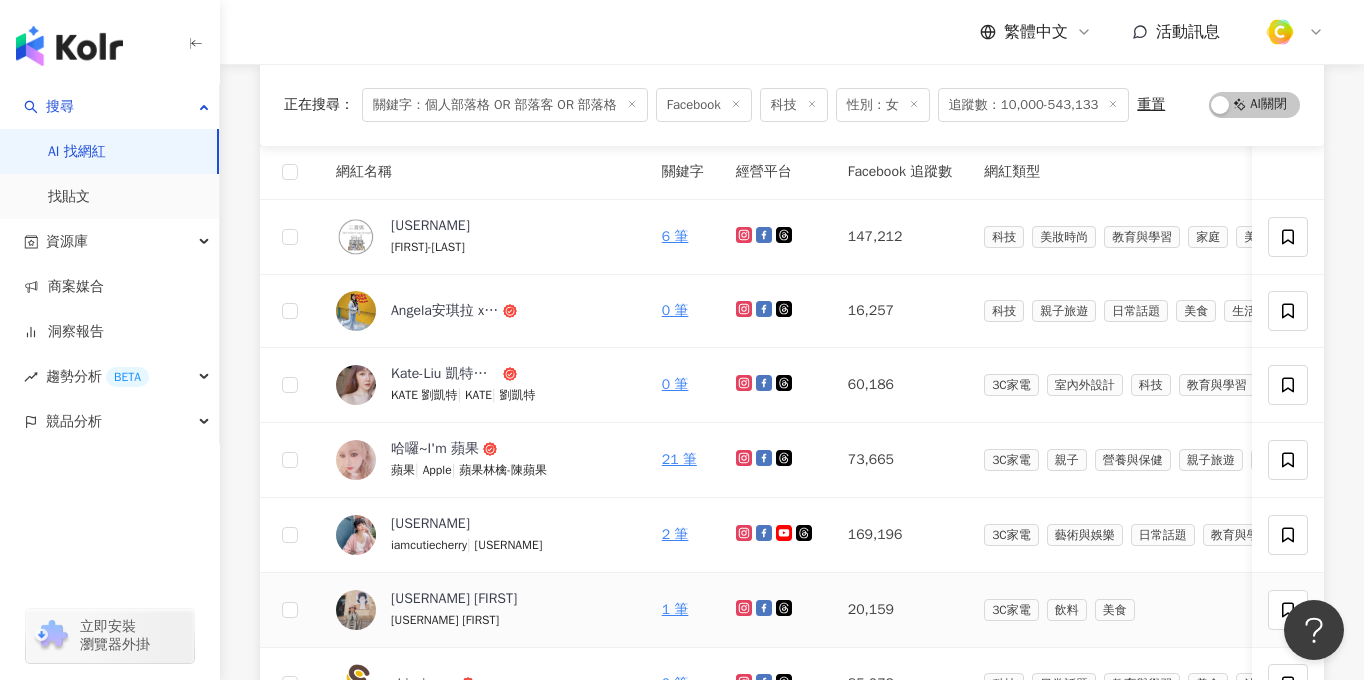 scroll, scrollTop: 282, scrollLeft: 0, axis: vertical 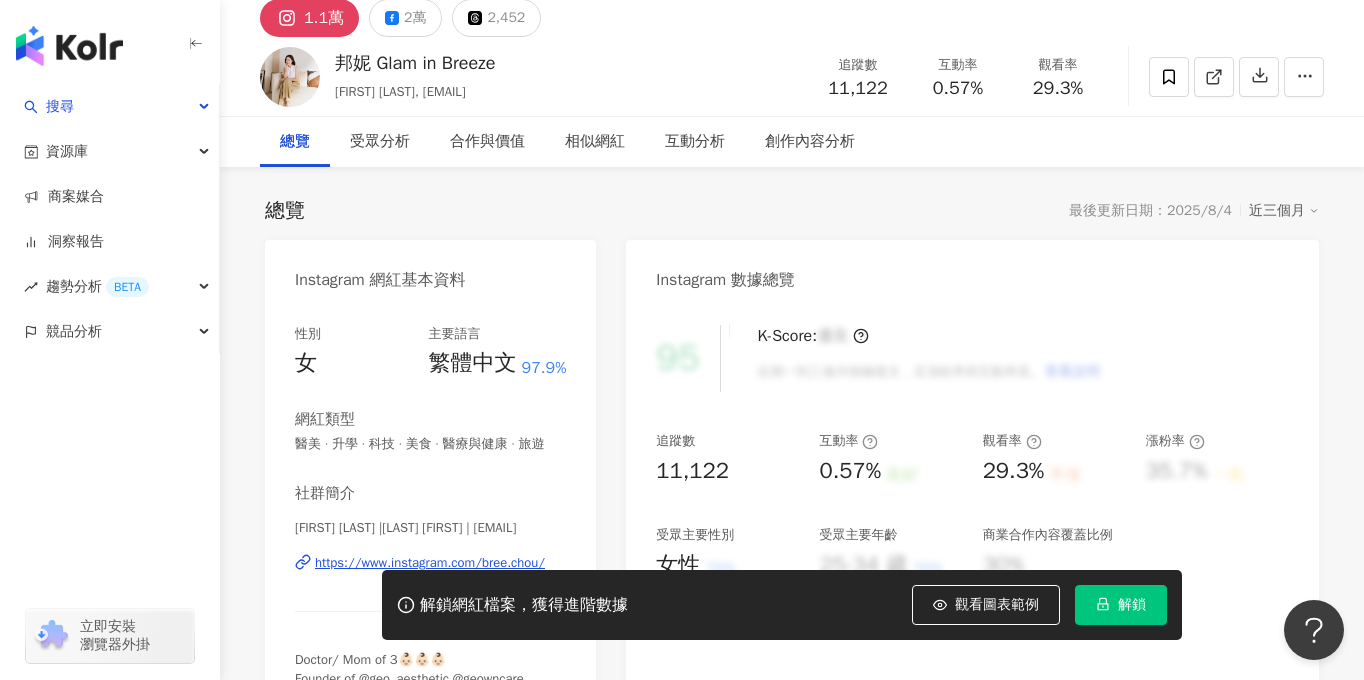 click on "https://www.instagram.com/bree.chou/" at bounding box center [430, 563] 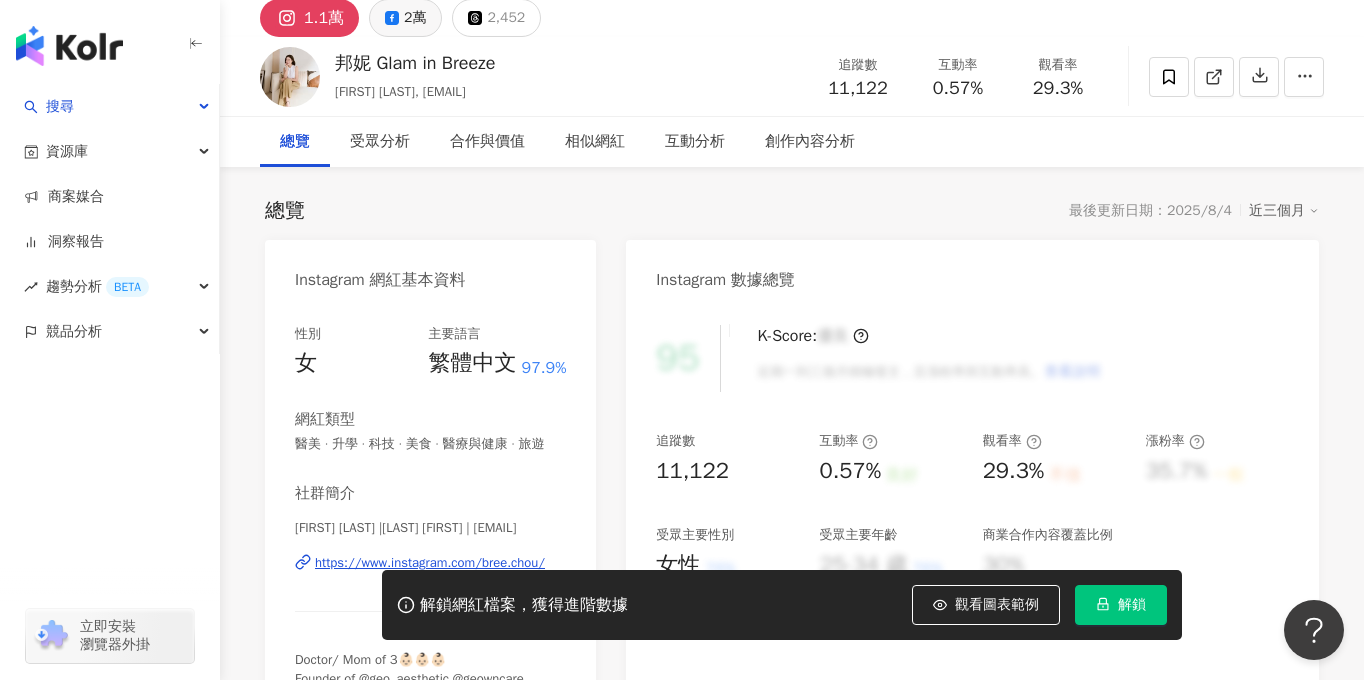 click on "2萬" at bounding box center [415, 18] 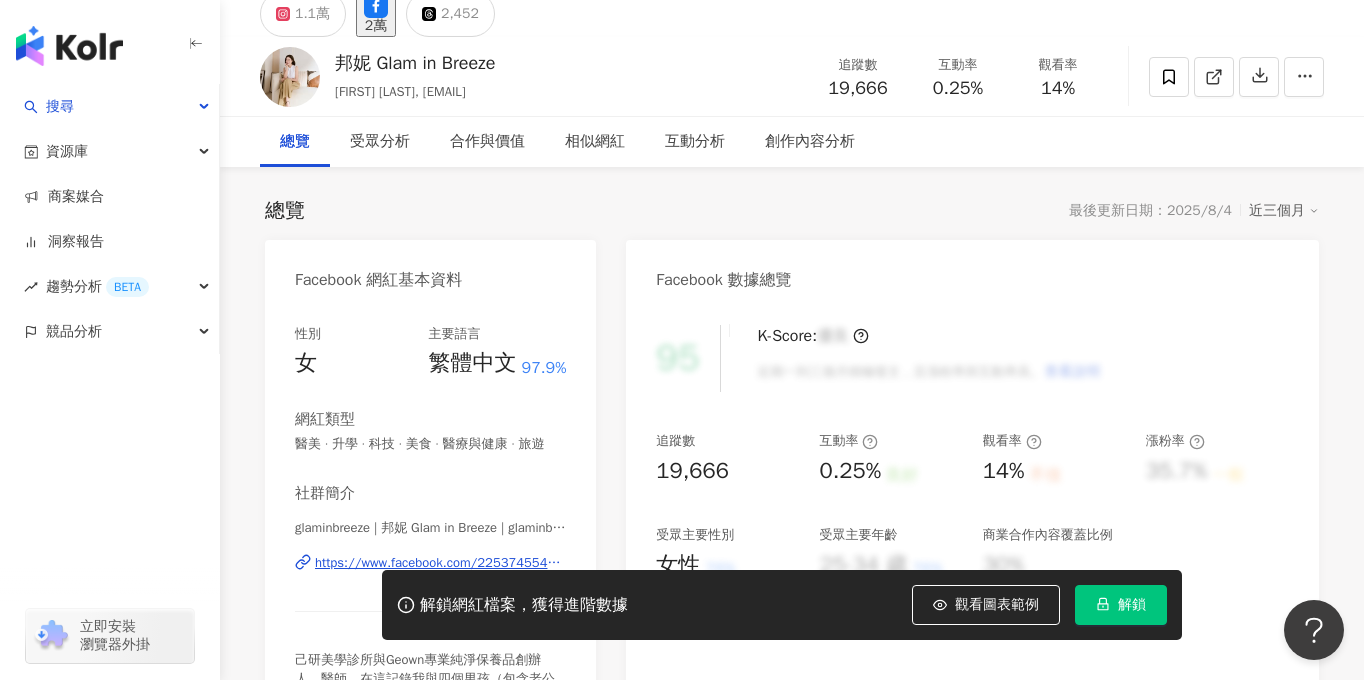 type 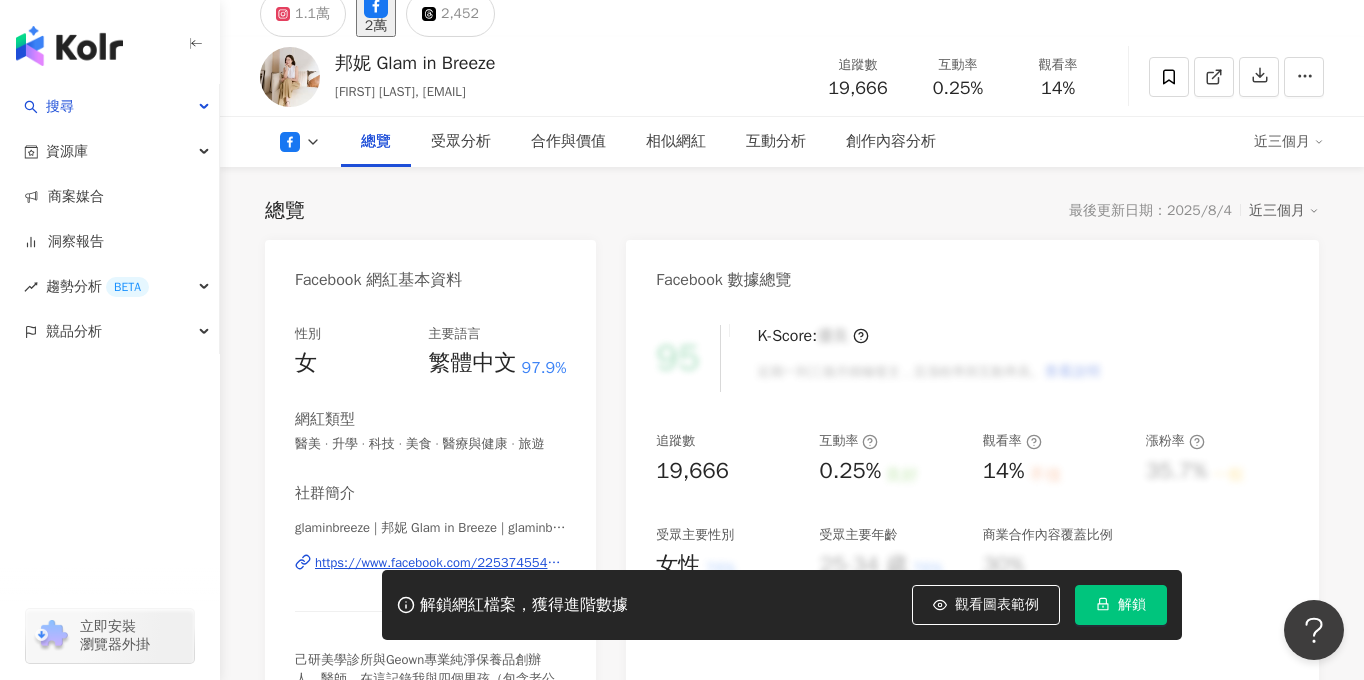 click on "https://www.facebook.com/225374554991802" at bounding box center [440, 563] 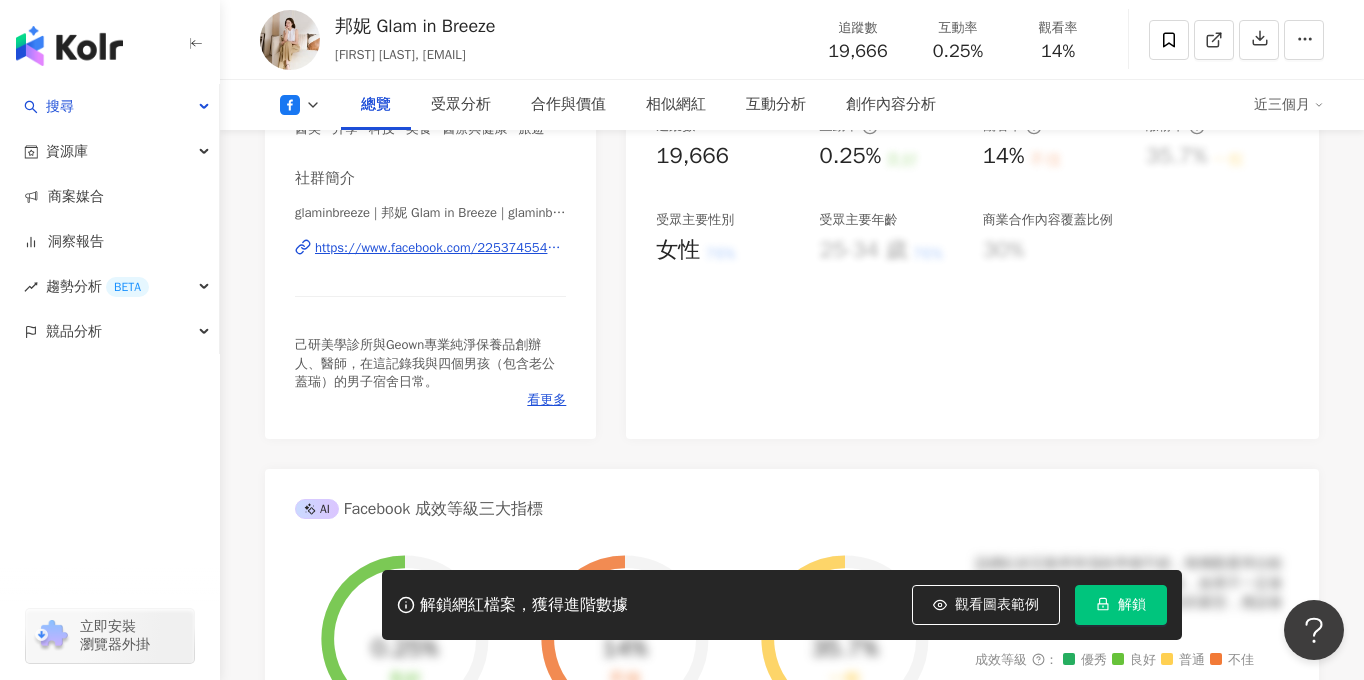 click on "邦妮 Glam in Breeze" at bounding box center [415, 26] 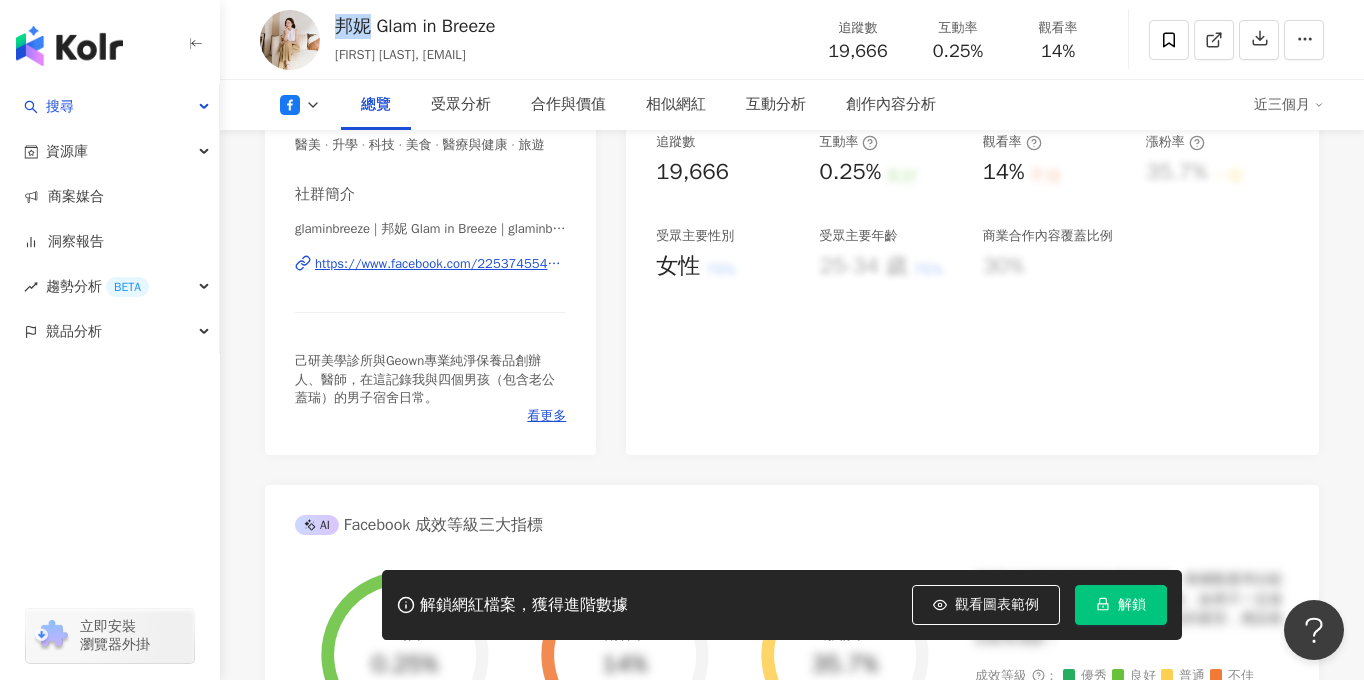 scroll, scrollTop: 234, scrollLeft: 0, axis: vertical 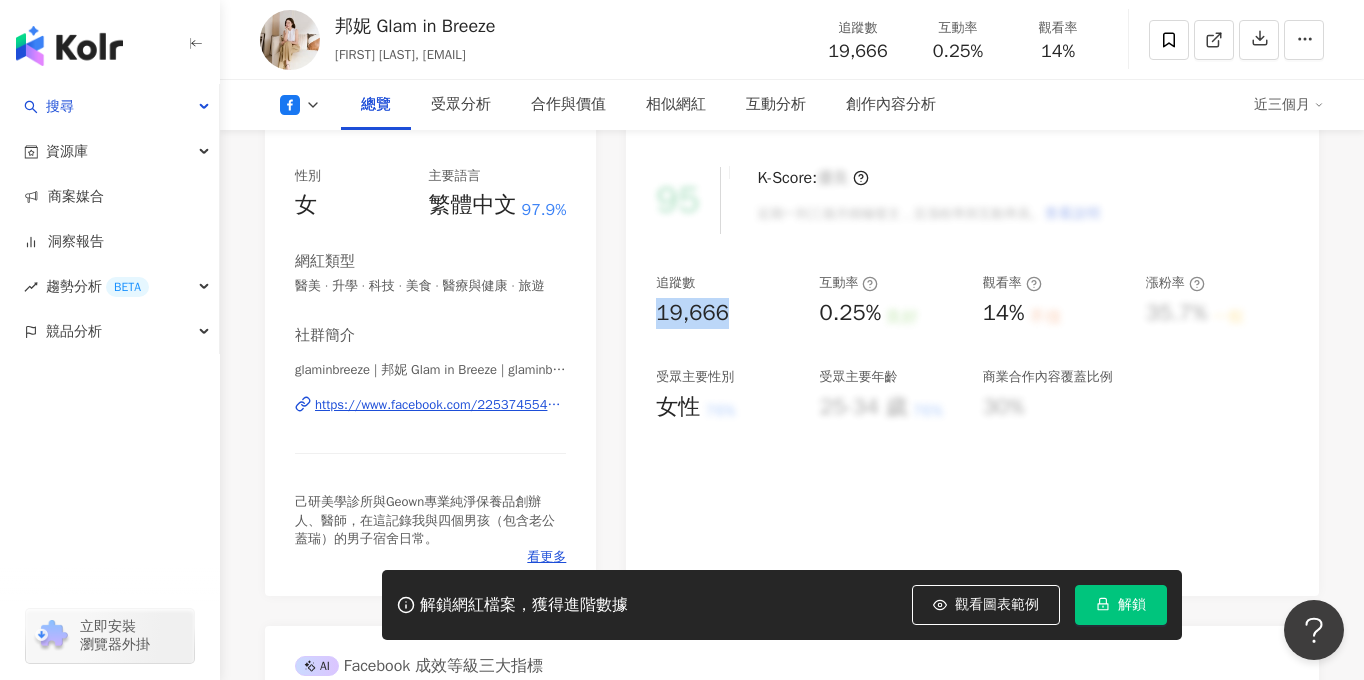 drag, startPoint x: 662, startPoint y: 313, endPoint x: 728, endPoint y: 313, distance: 66 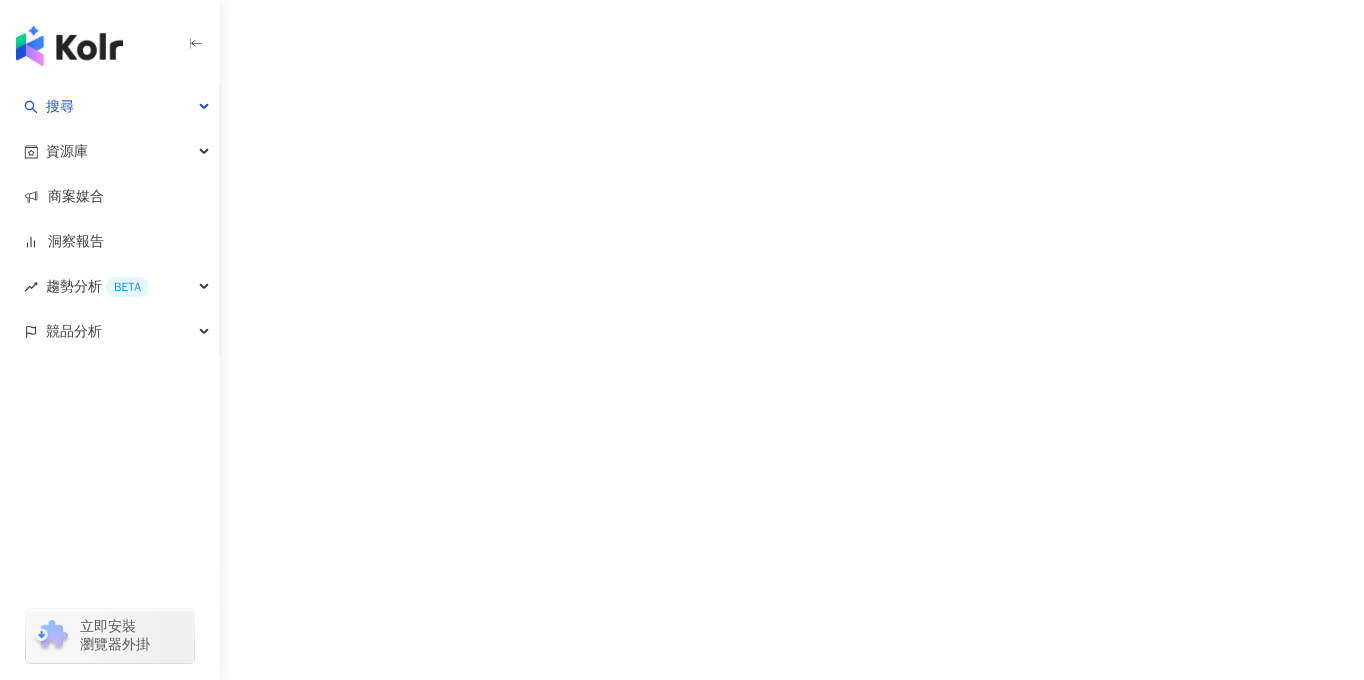 scroll, scrollTop: 0, scrollLeft: 0, axis: both 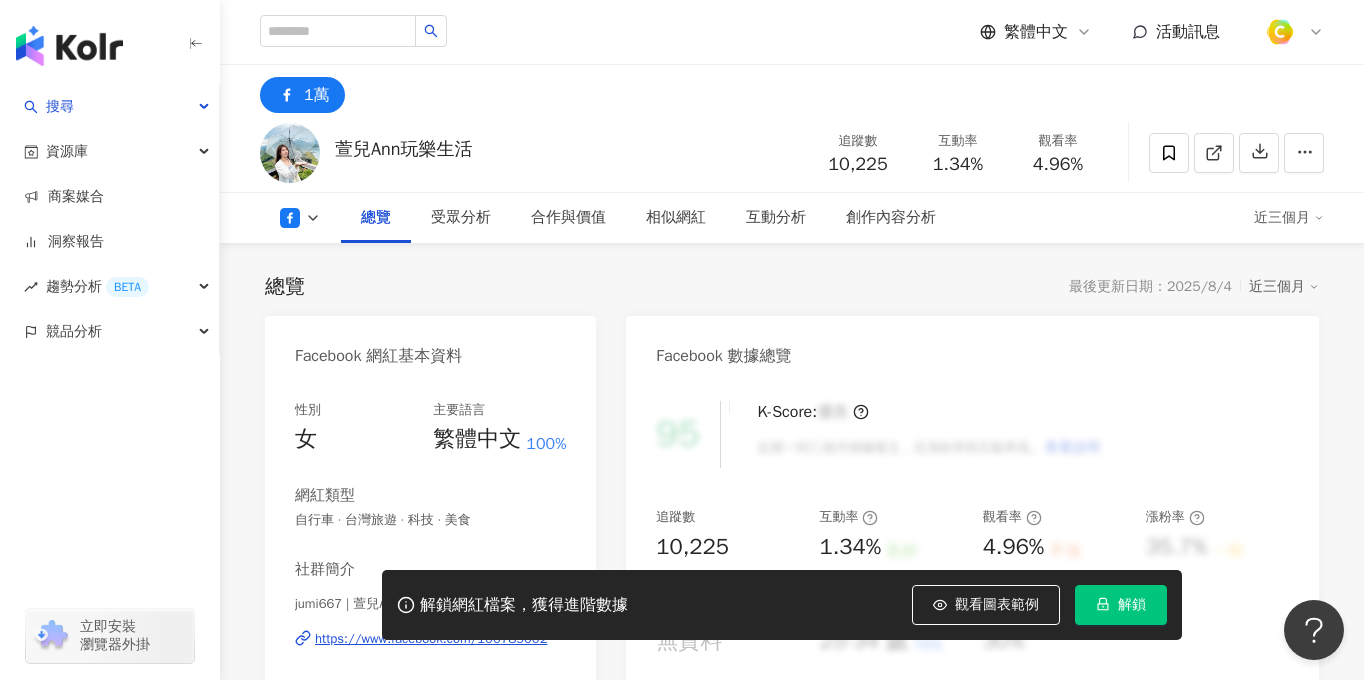 click on "https://www.facebook.com/100789002407605" at bounding box center (440, 639) 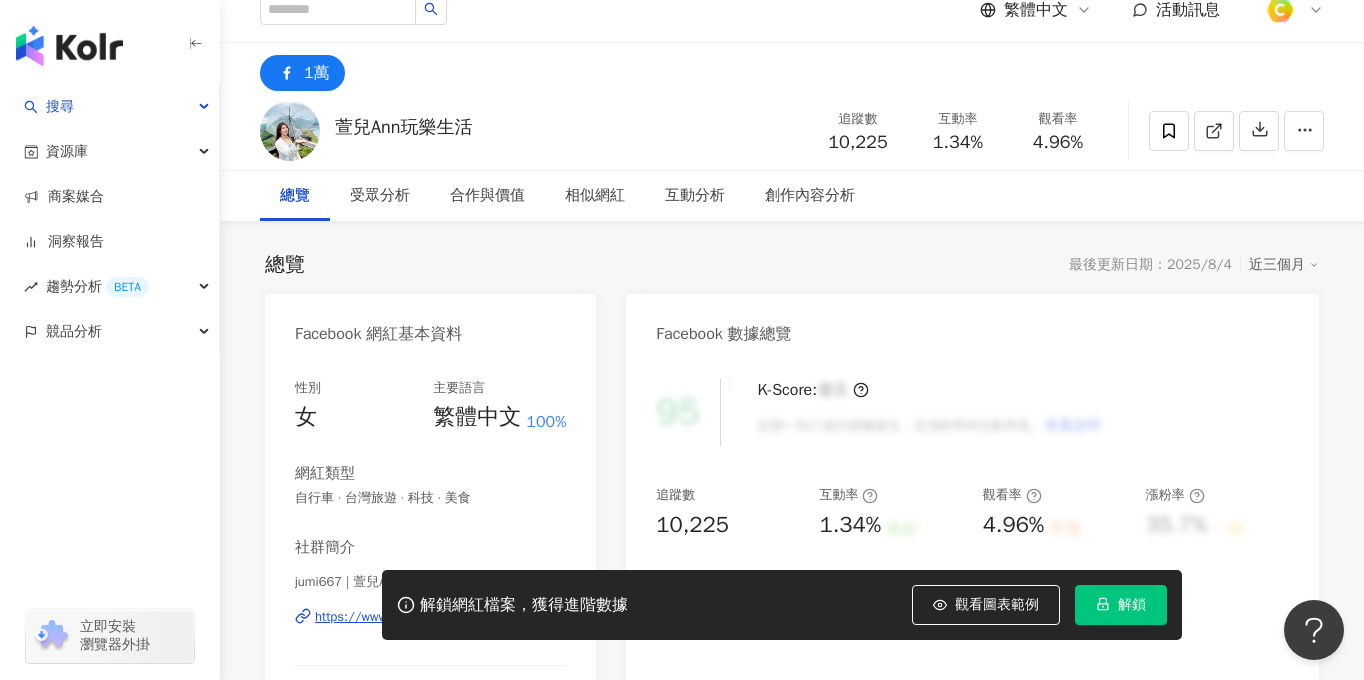 scroll, scrollTop: 51, scrollLeft: 0, axis: vertical 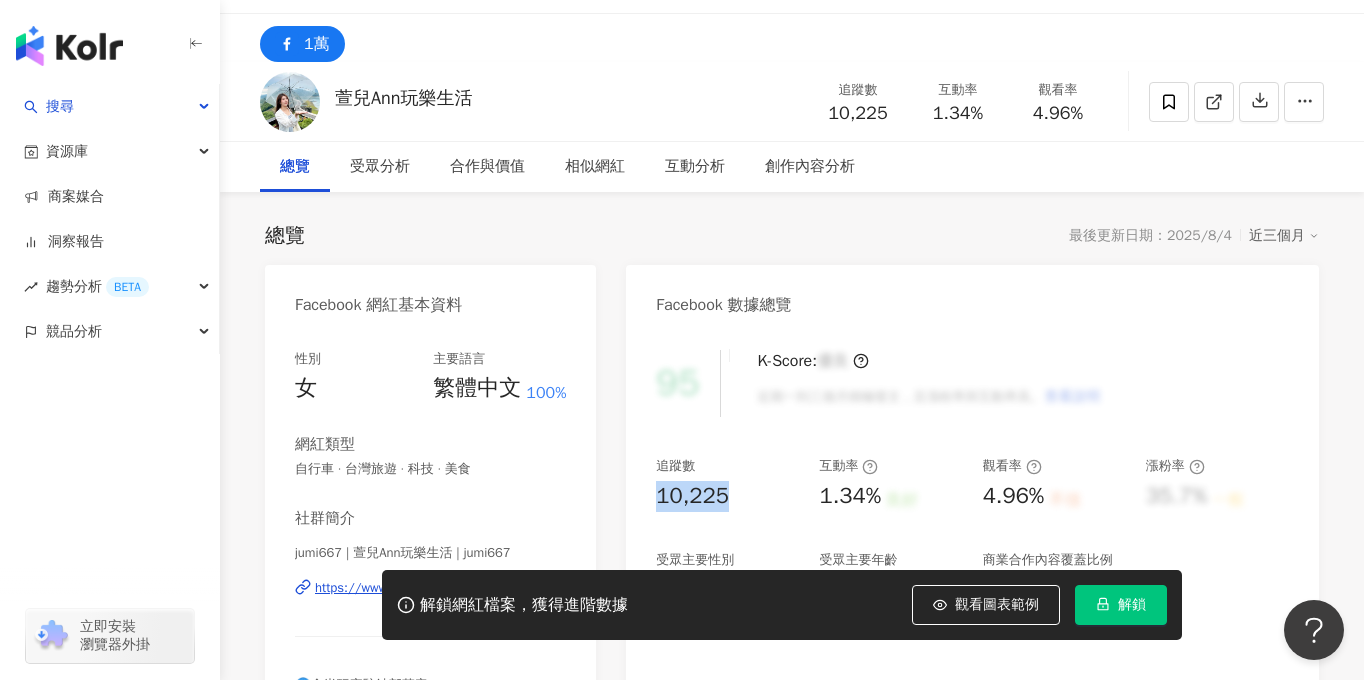 drag, startPoint x: 649, startPoint y: 488, endPoint x: 738, endPoint y: 492, distance: 89.08984 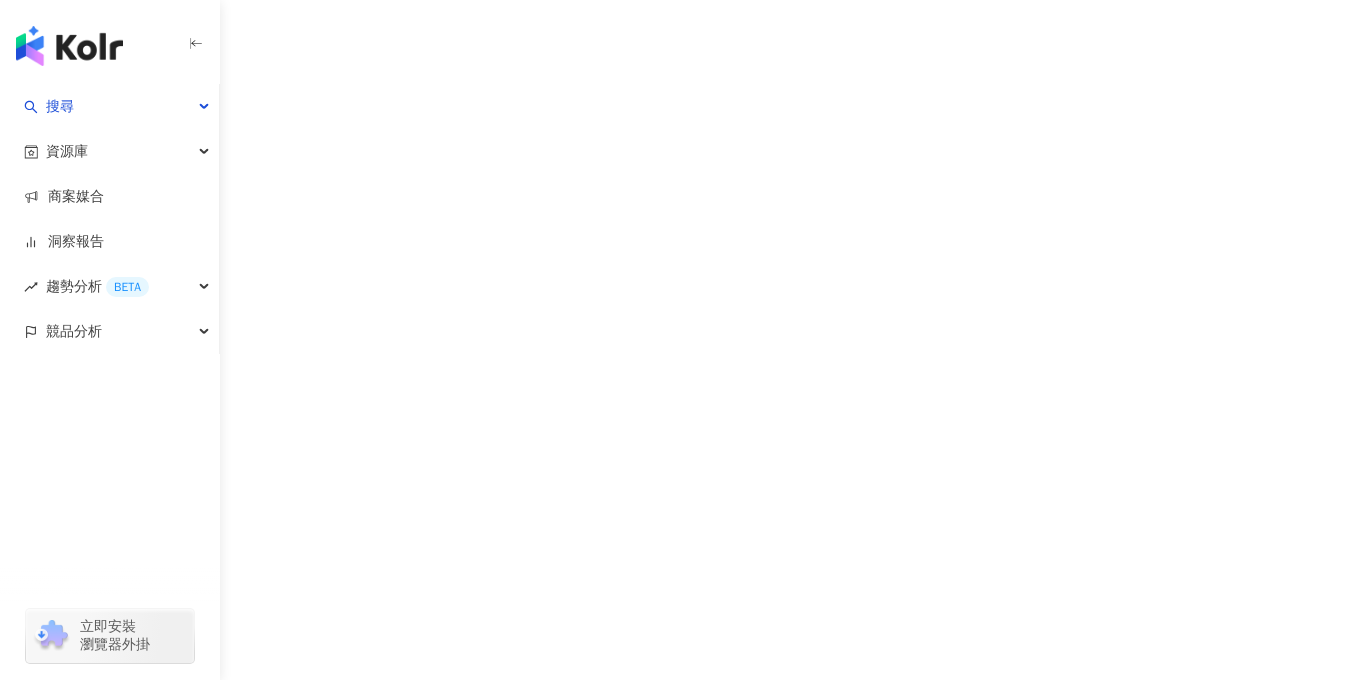 scroll, scrollTop: 0, scrollLeft: 0, axis: both 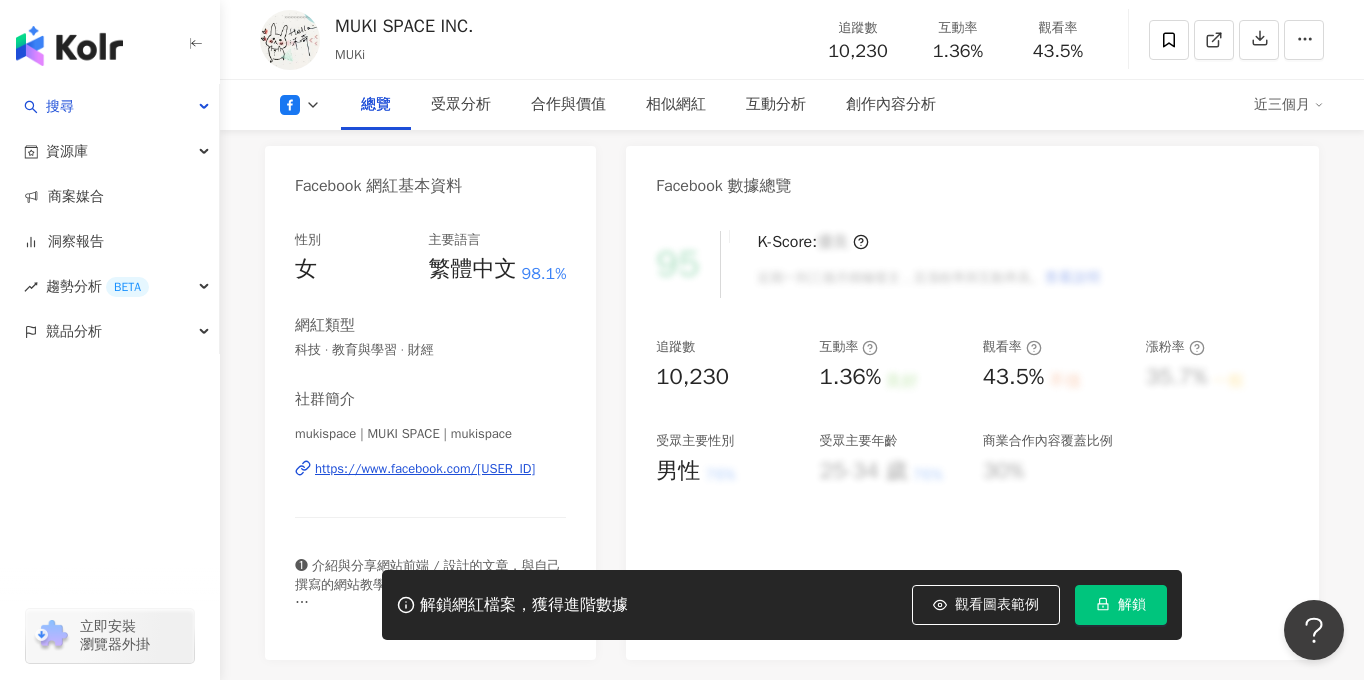 click on "https://www.facebook.com/160424550832" at bounding box center (425, 469) 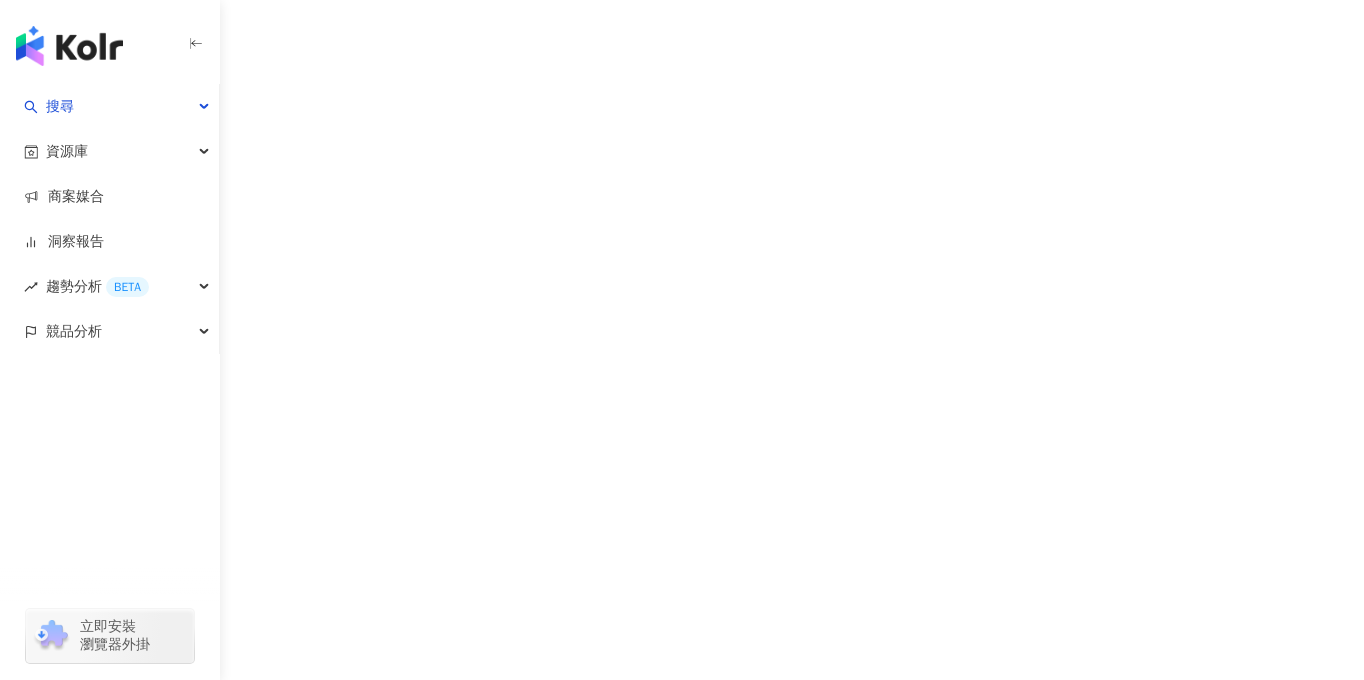 scroll, scrollTop: 0, scrollLeft: 0, axis: both 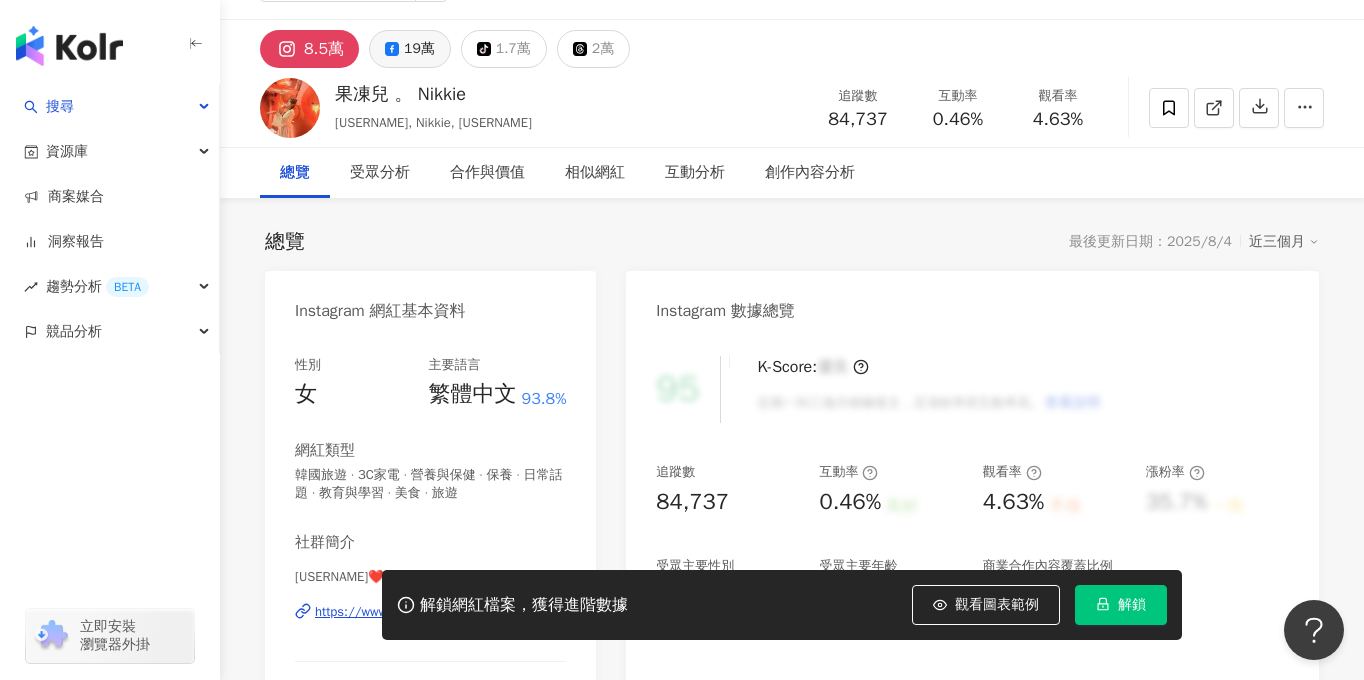 click on "19萬" at bounding box center (419, 49) 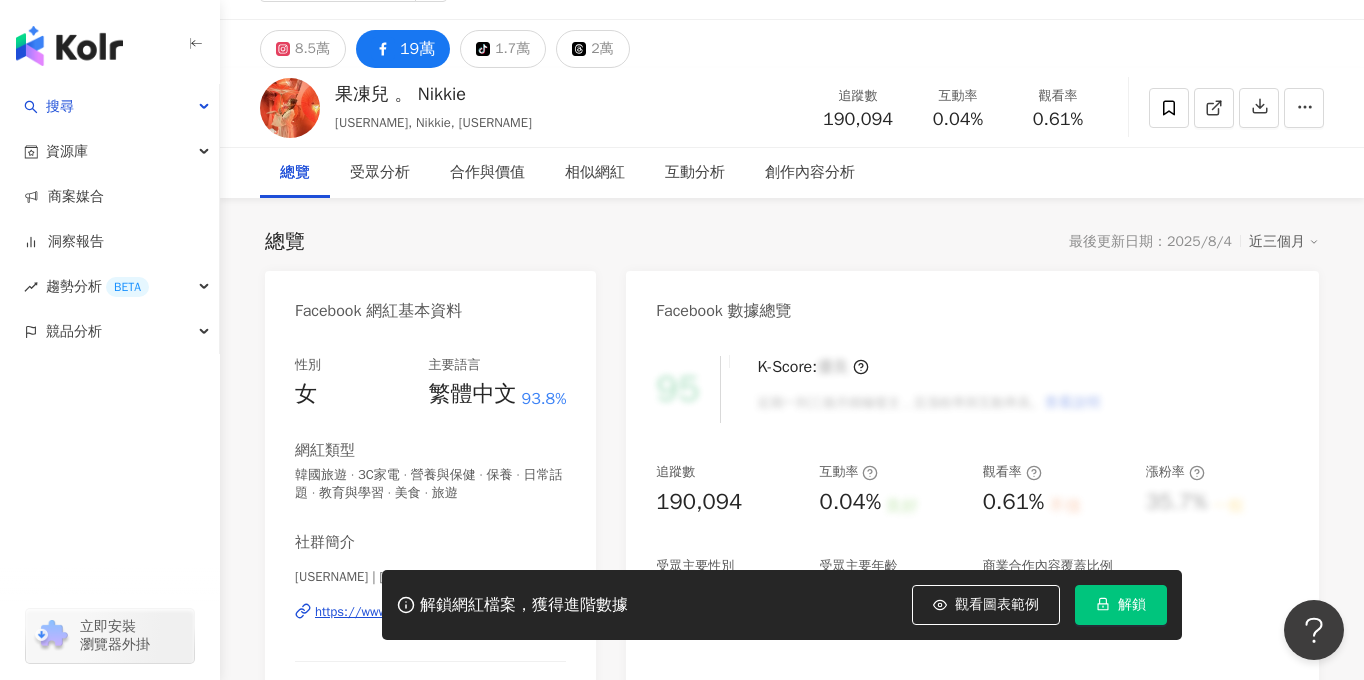 scroll, scrollTop: 96, scrollLeft: 0, axis: vertical 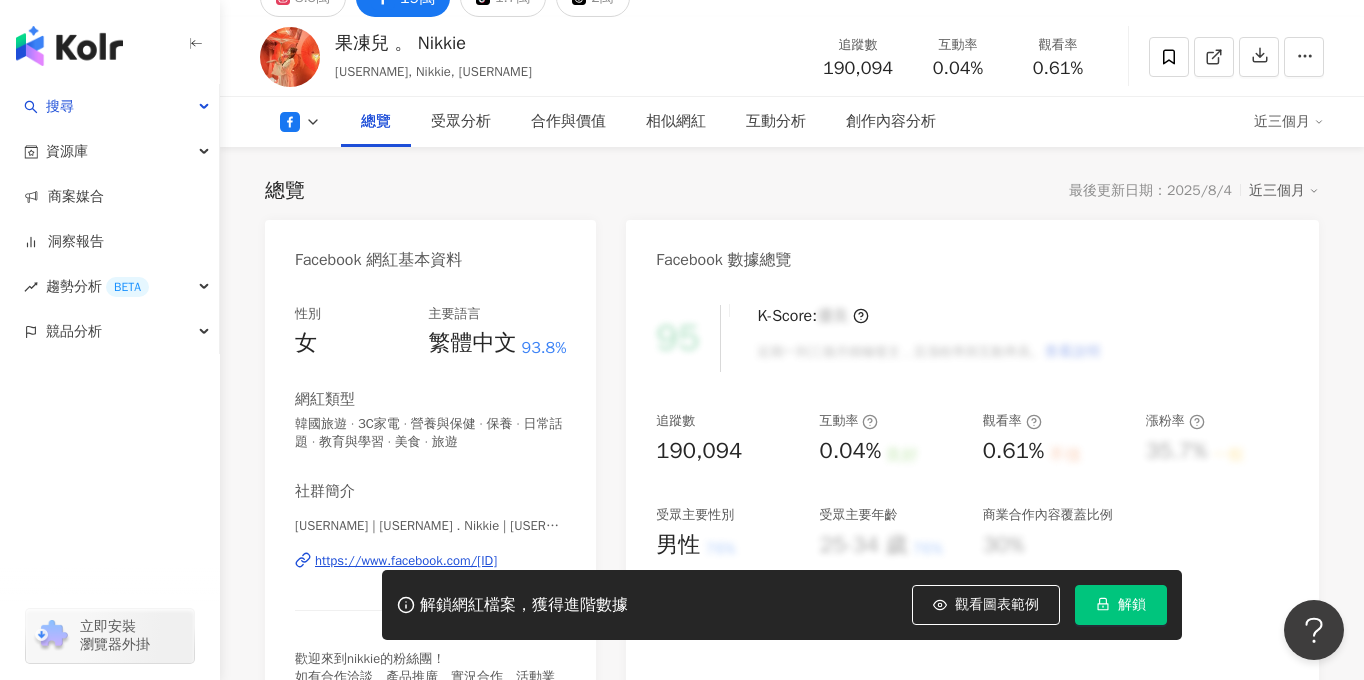 type 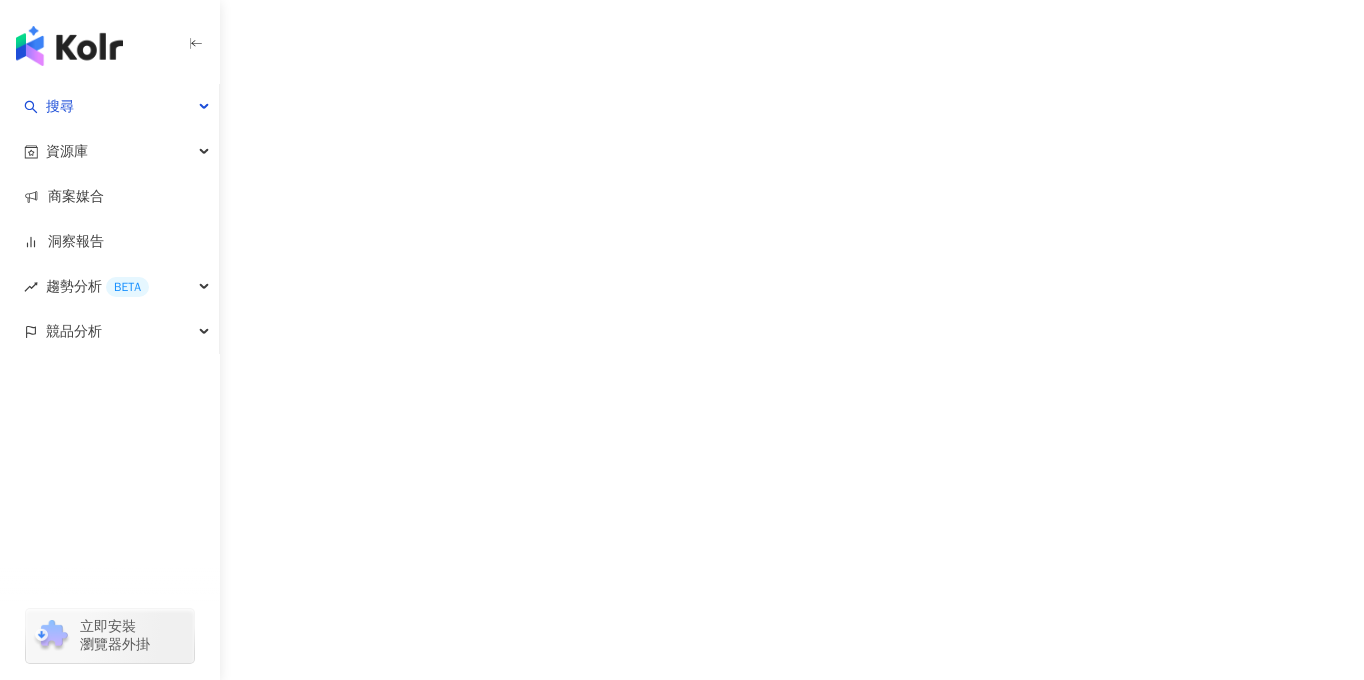 scroll, scrollTop: 0, scrollLeft: 0, axis: both 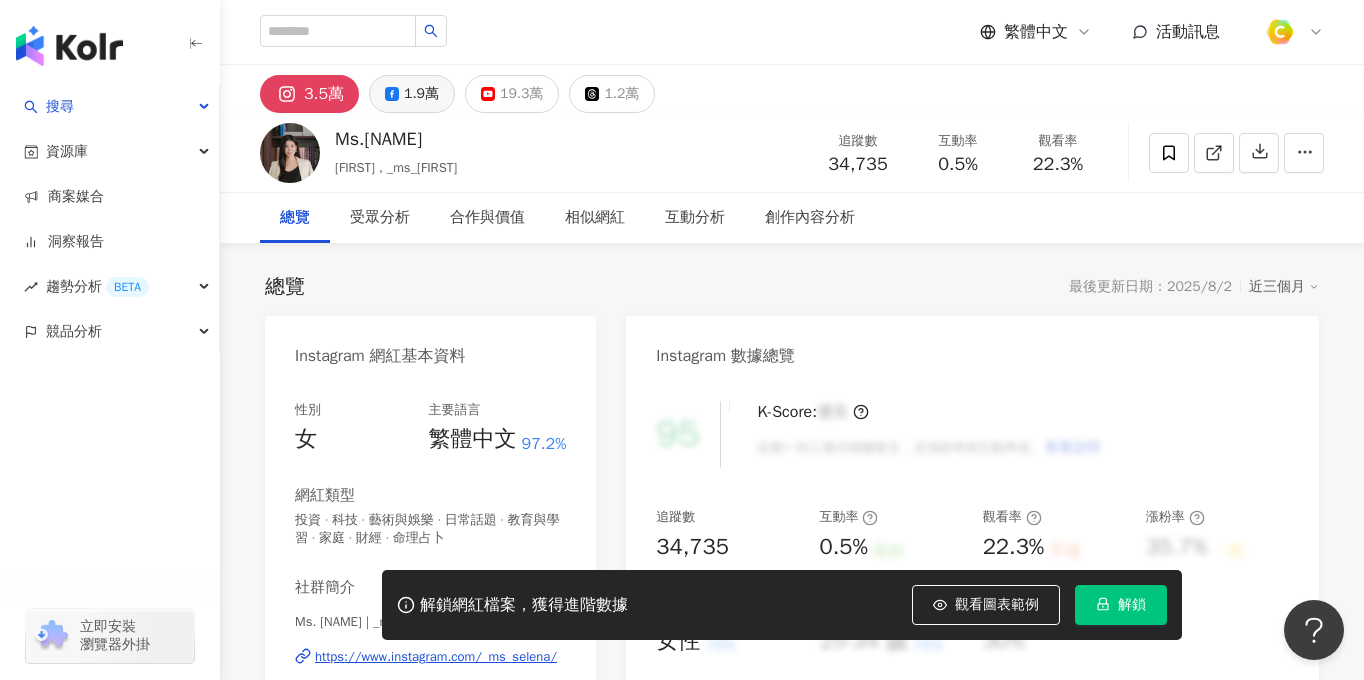 click on "1.9萬" at bounding box center (421, 94) 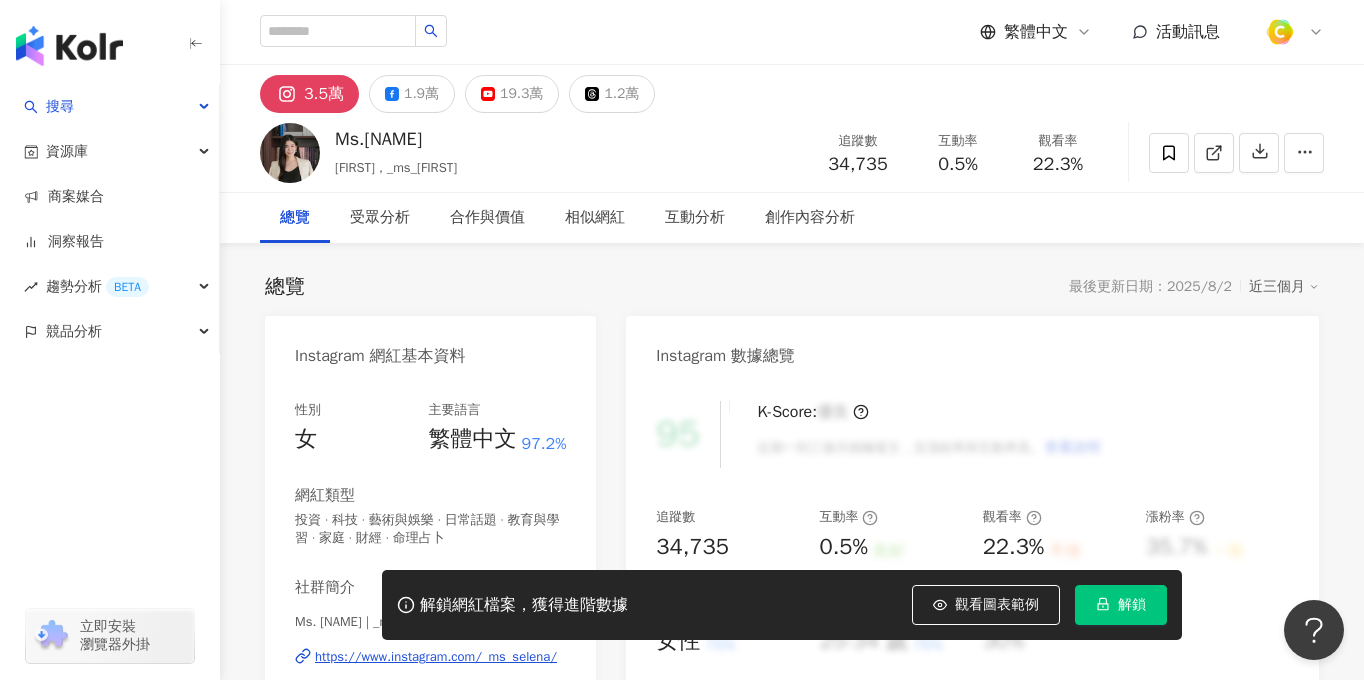 click on "1.9萬" at bounding box center (421, 94) 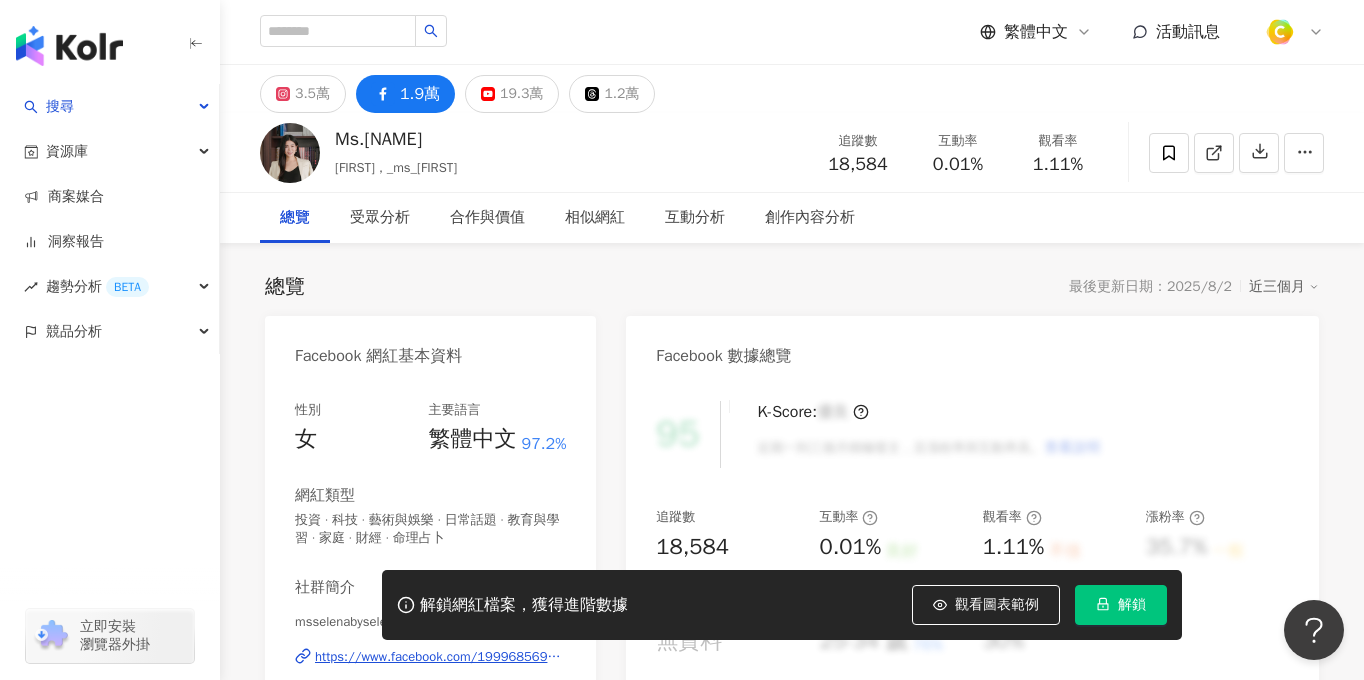 scroll, scrollTop: 311, scrollLeft: 0, axis: vertical 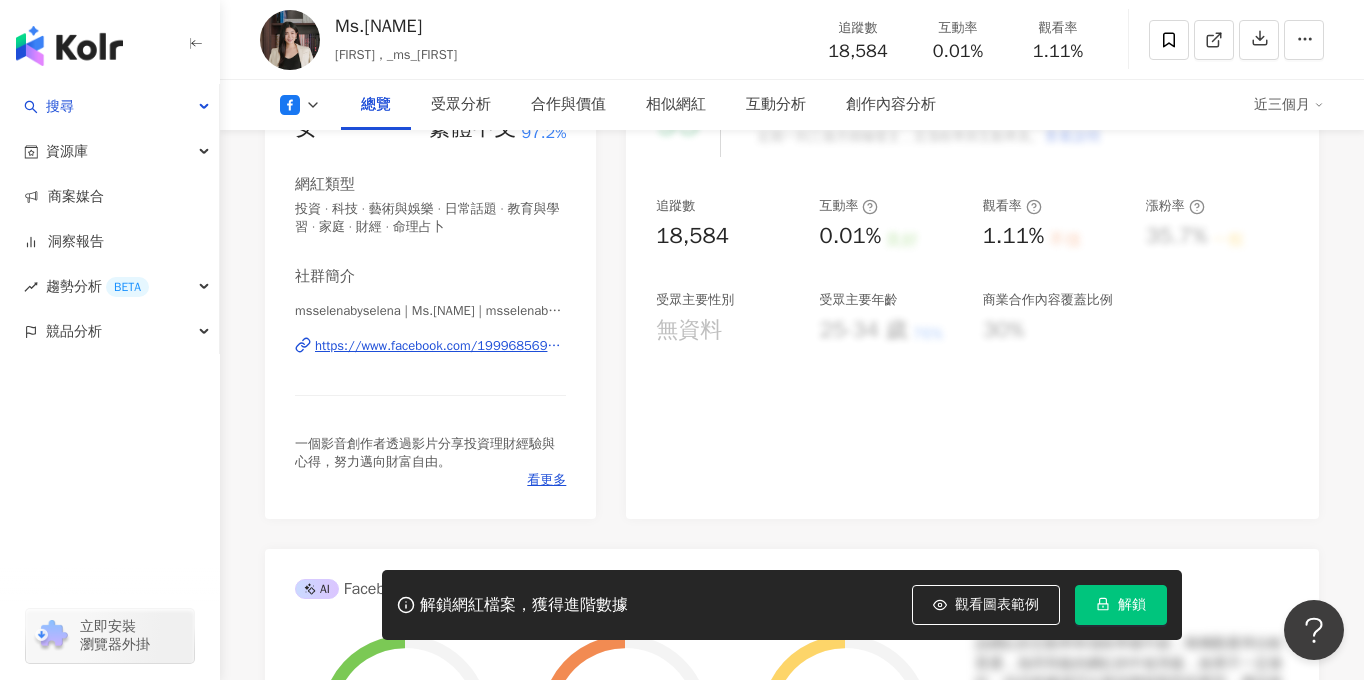 type 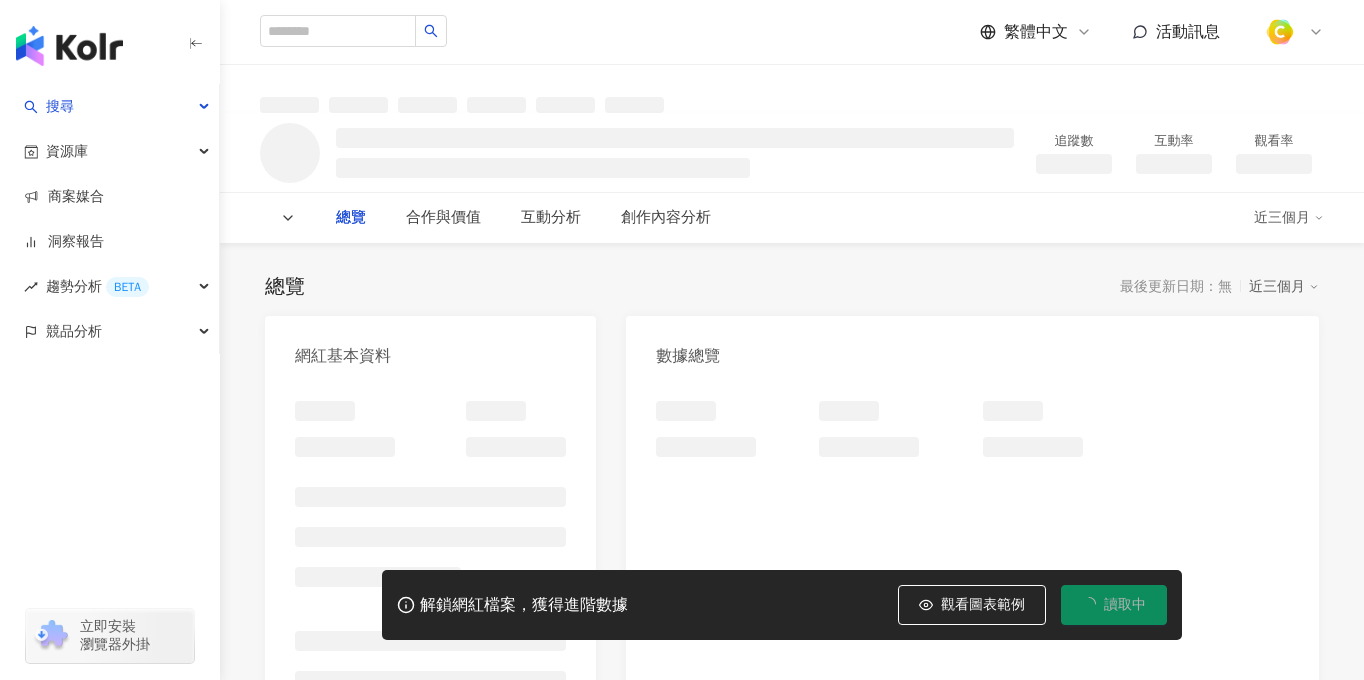scroll, scrollTop: 0, scrollLeft: 0, axis: both 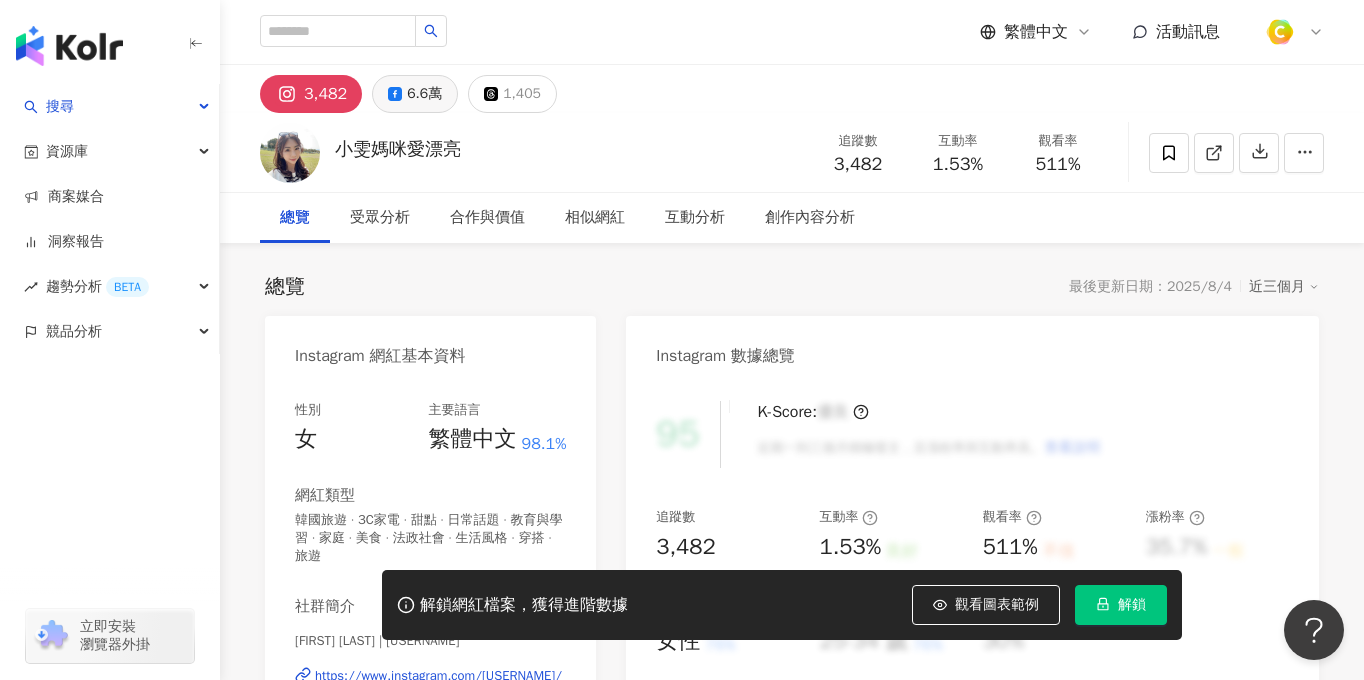 click on "6.6萬" at bounding box center [424, 94] 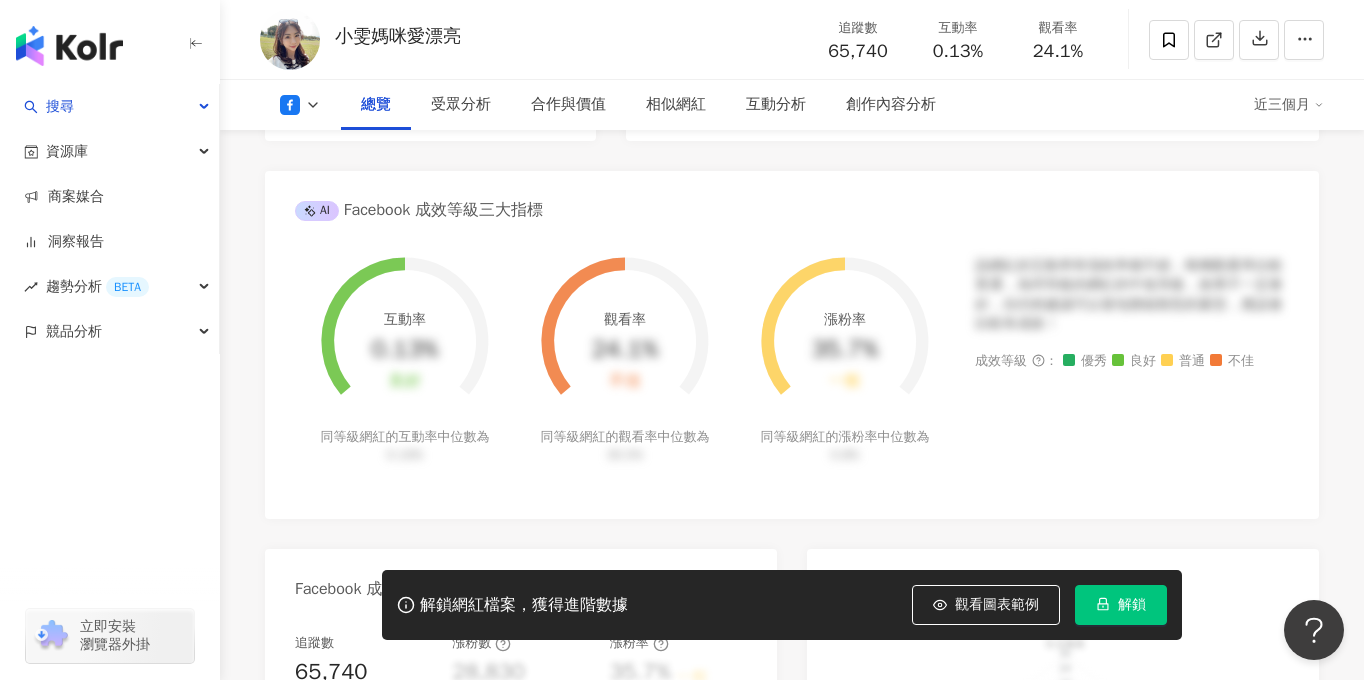 scroll, scrollTop: 706, scrollLeft: 0, axis: vertical 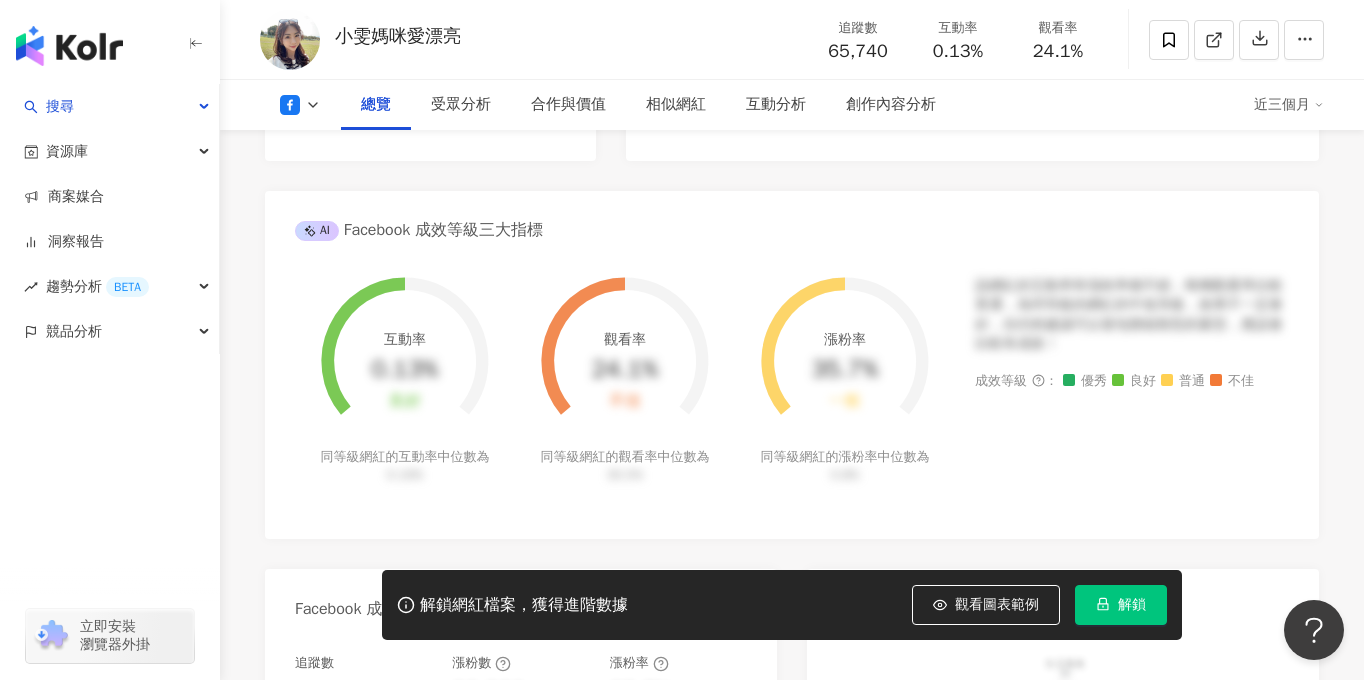 type 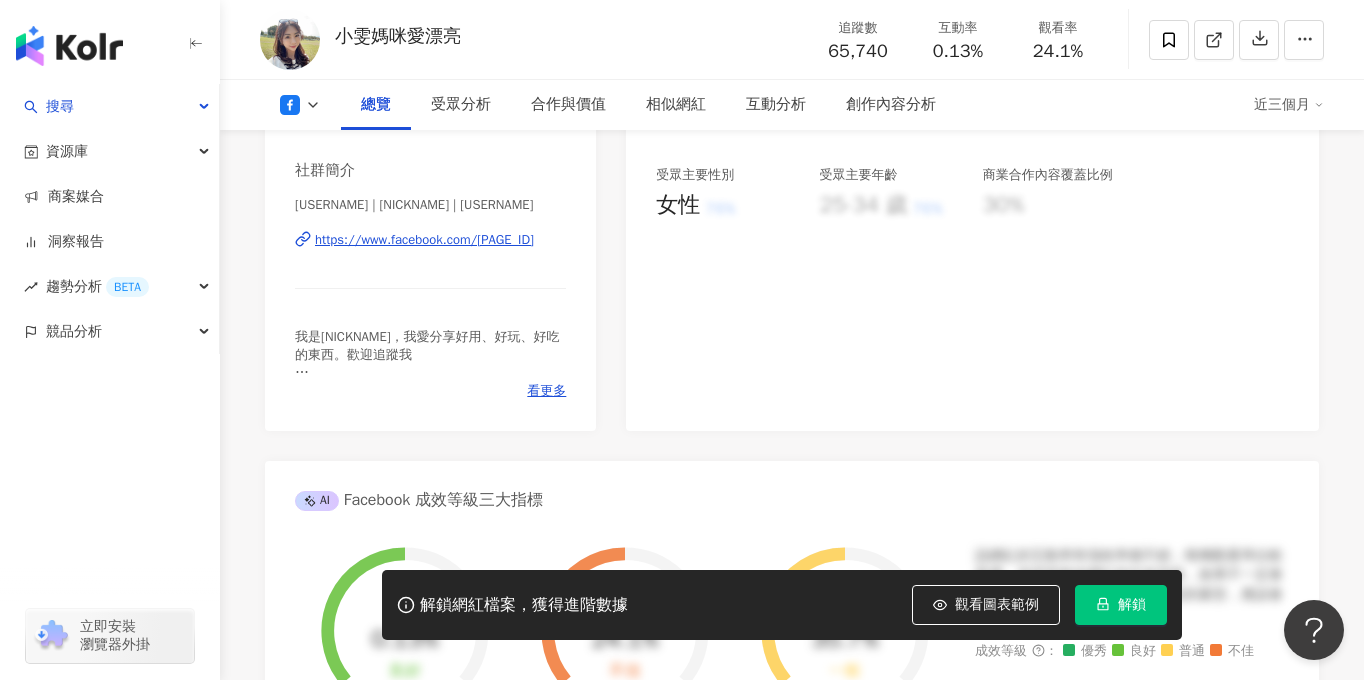 click on "https://www.facebook.com/145773962163130" at bounding box center [424, 240] 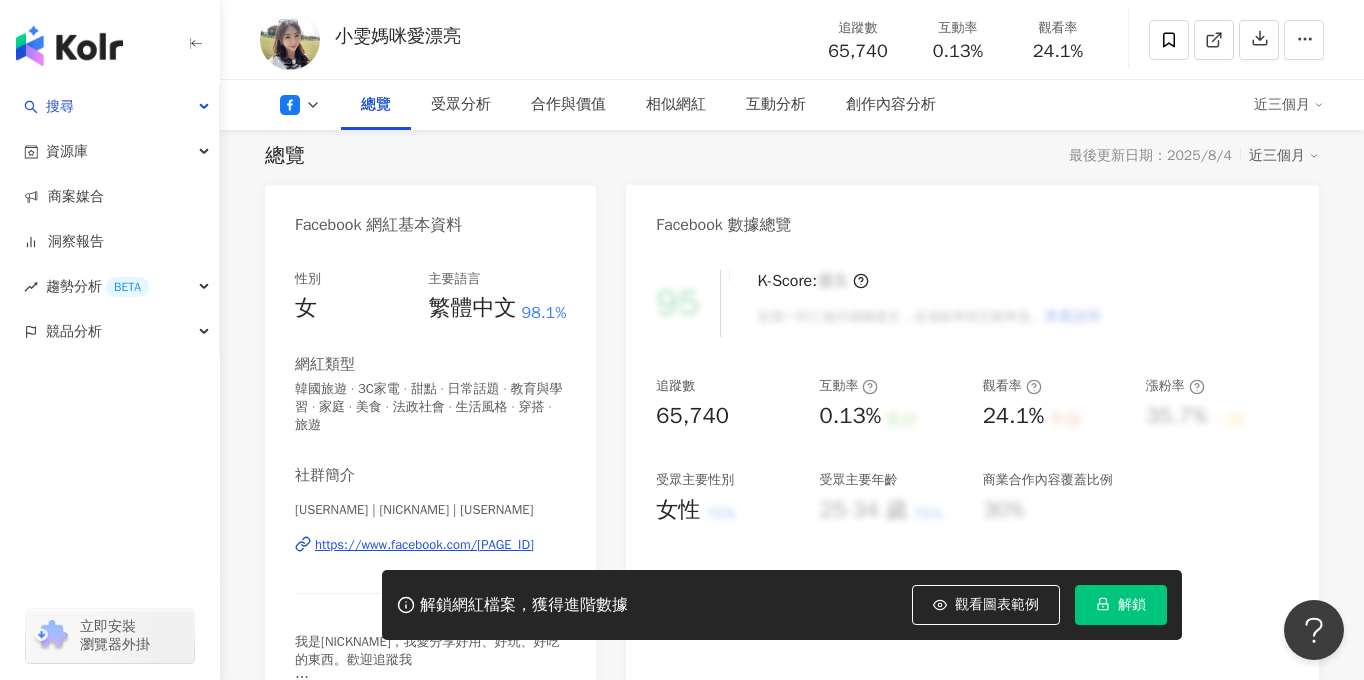 scroll, scrollTop: 224, scrollLeft: 0, axis: vertical 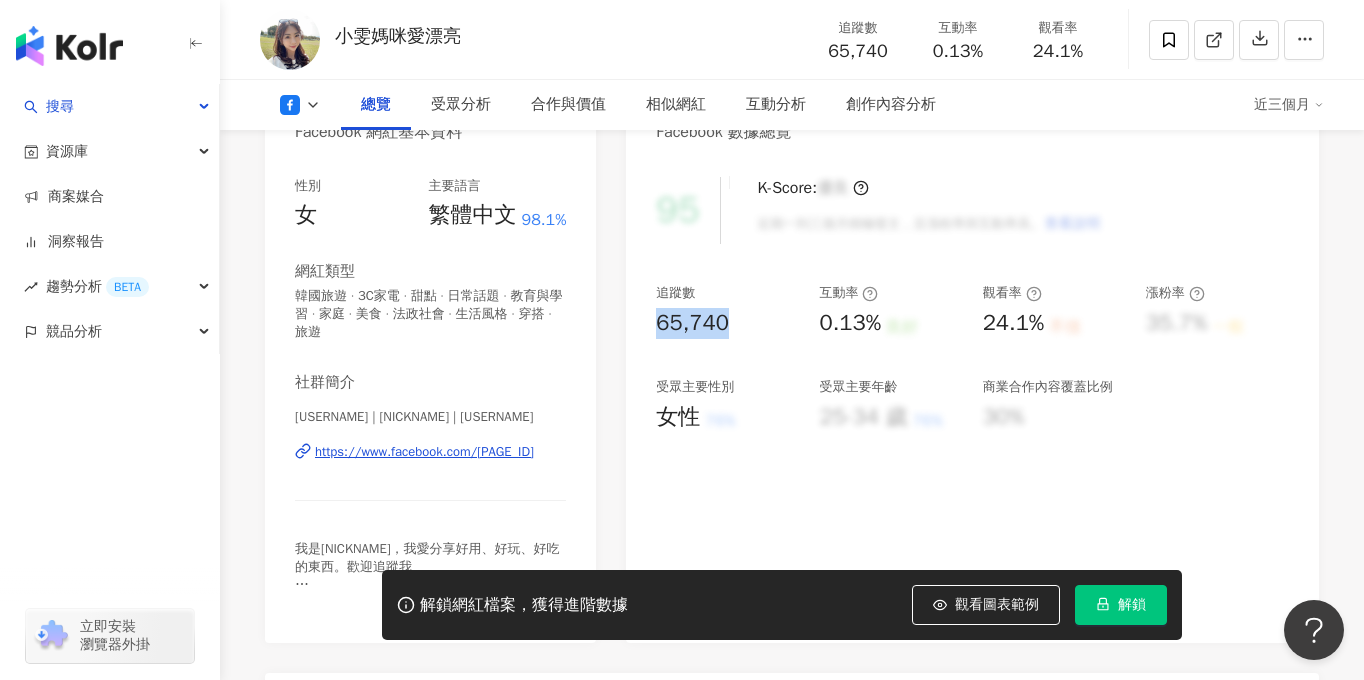 drag, startPoint x: 655, startPoint y: 322, endPoint x: 733, endPoint y: 318, distance: 78.10249 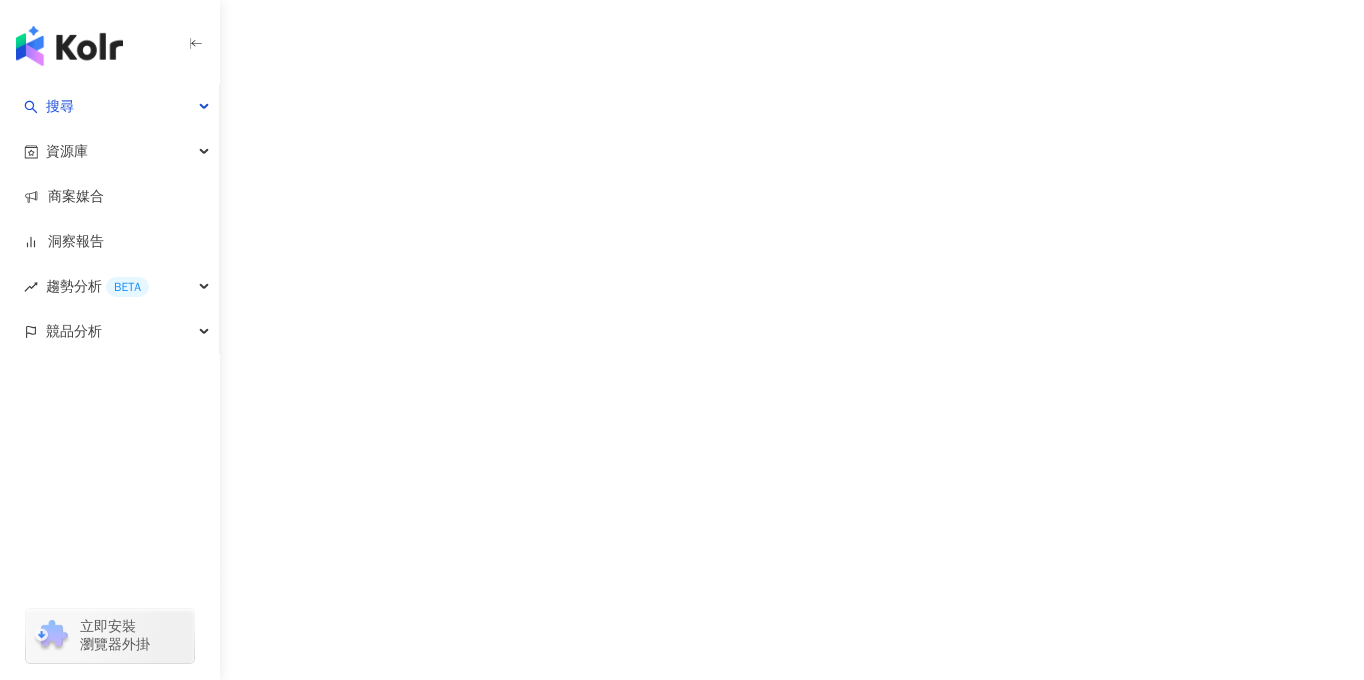 scroll, scrollTop: 0, scrollLeft: 0, axis: both 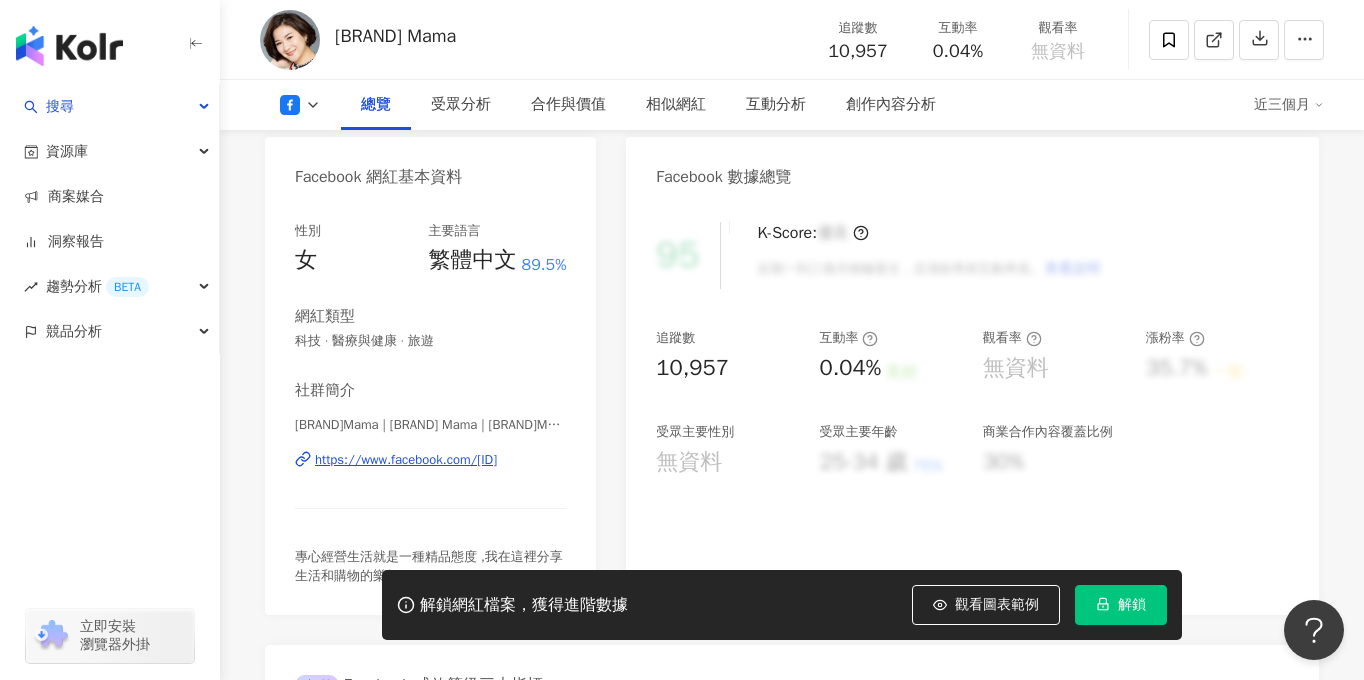 click on "https://www.facebook.com/[ID]" at bounding box center [406, 460] 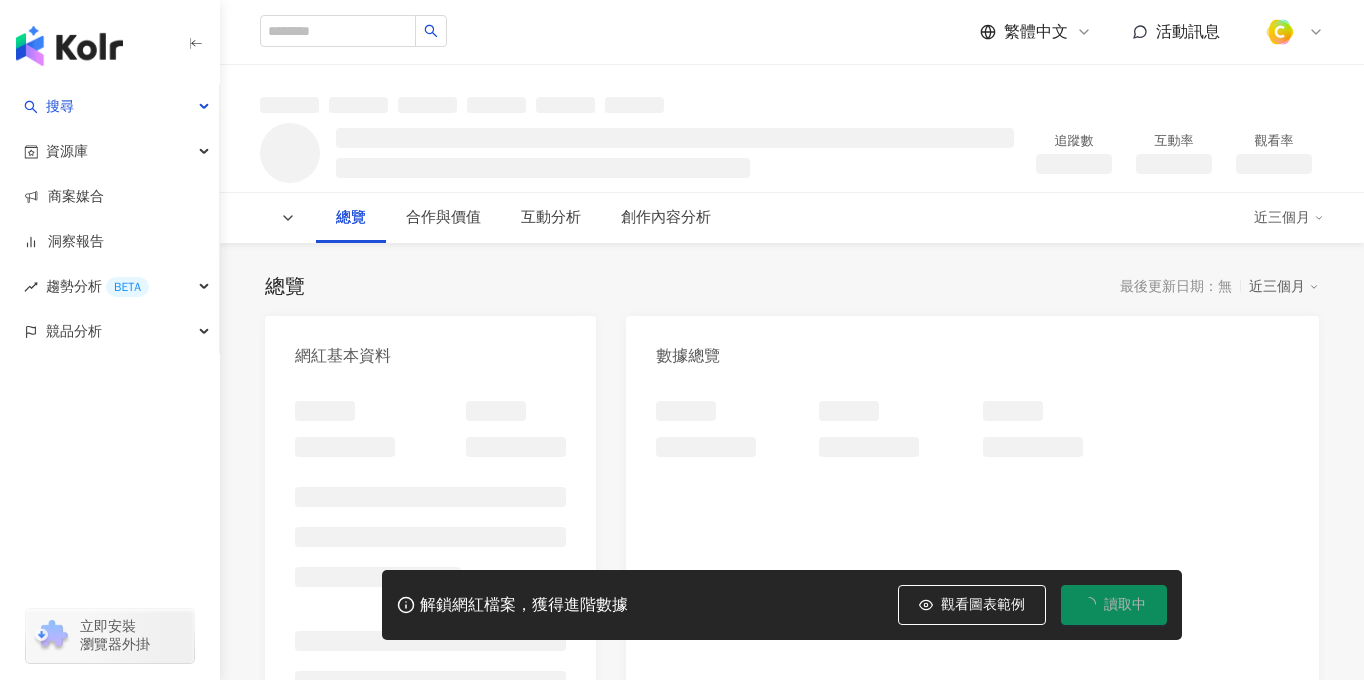 scroll, scrollTop: 0, scrollLeft: 0, axis: both 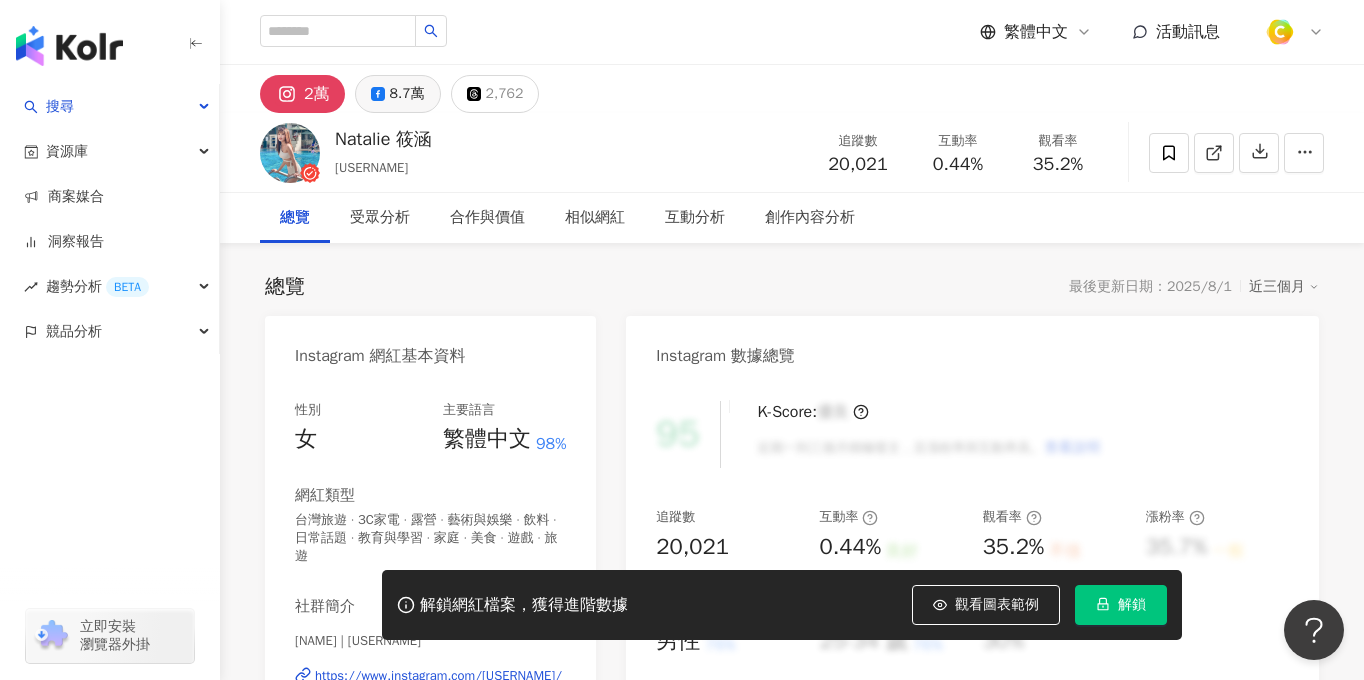 click on "8.7萬" at bounding box center [407, 94] 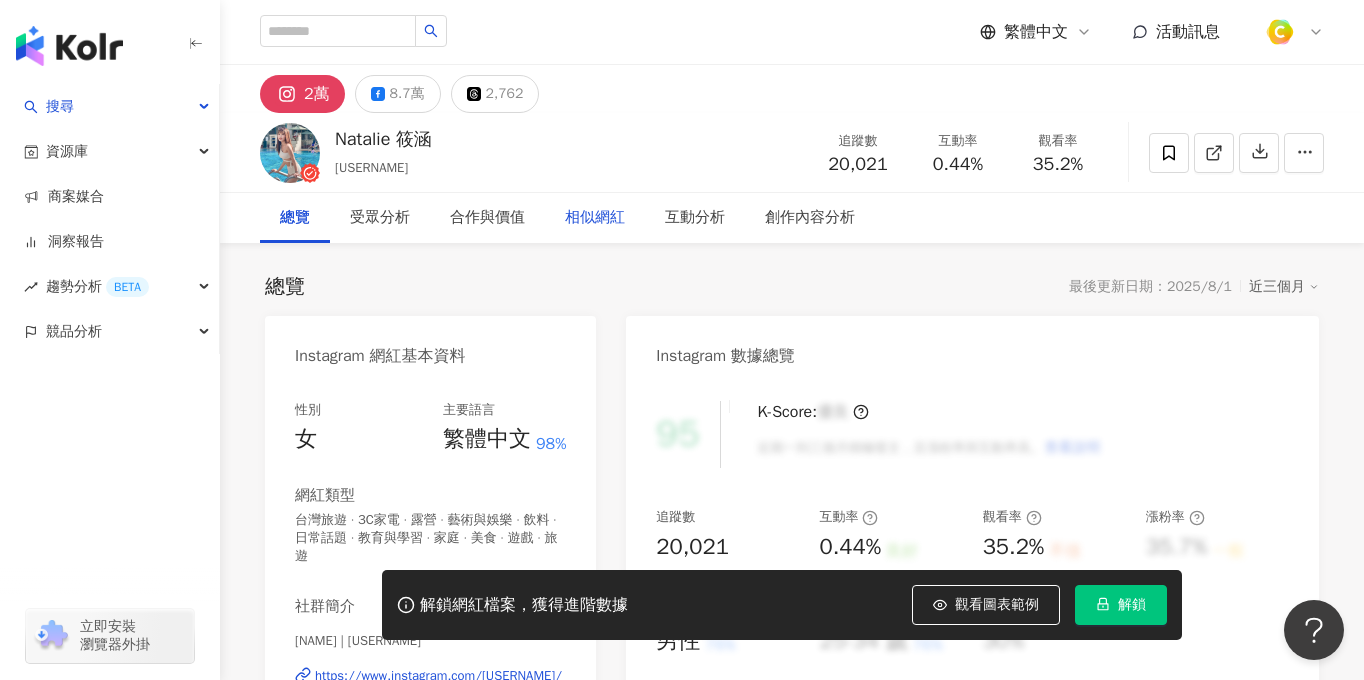 click 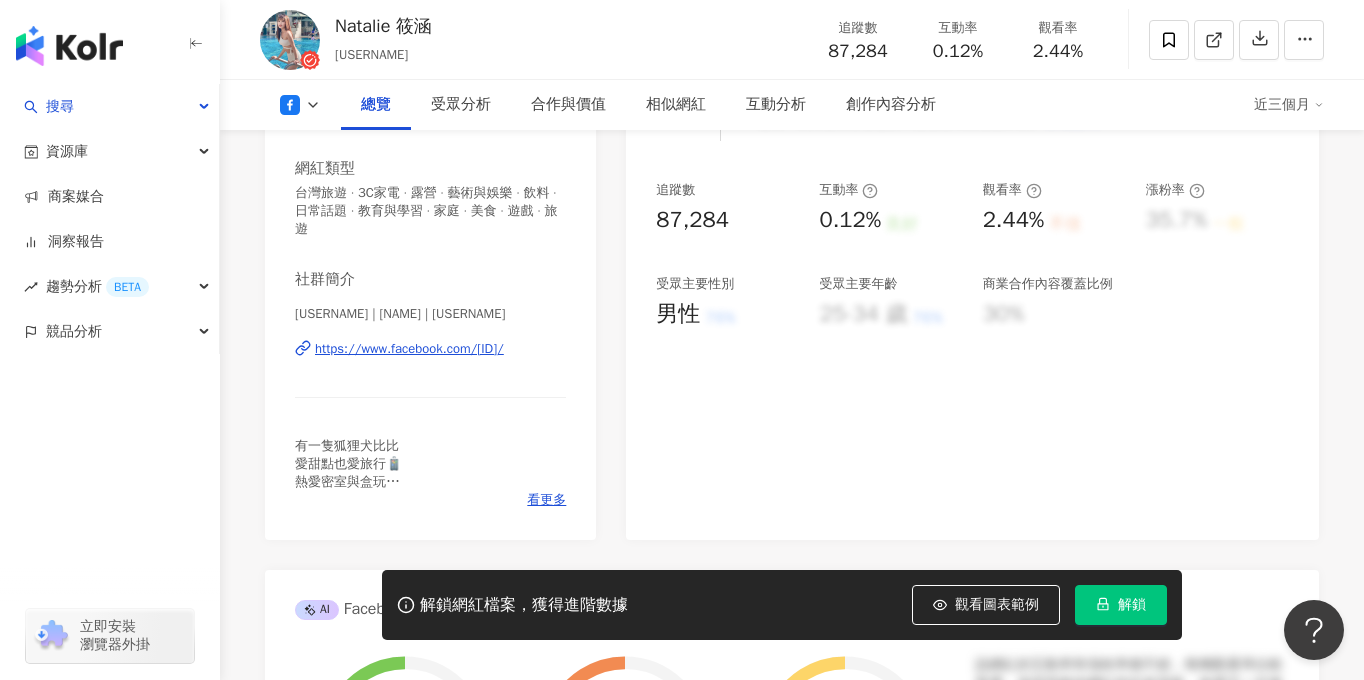 scroll, scrollTop: 329, scrollLeft: 0, axis: vertical 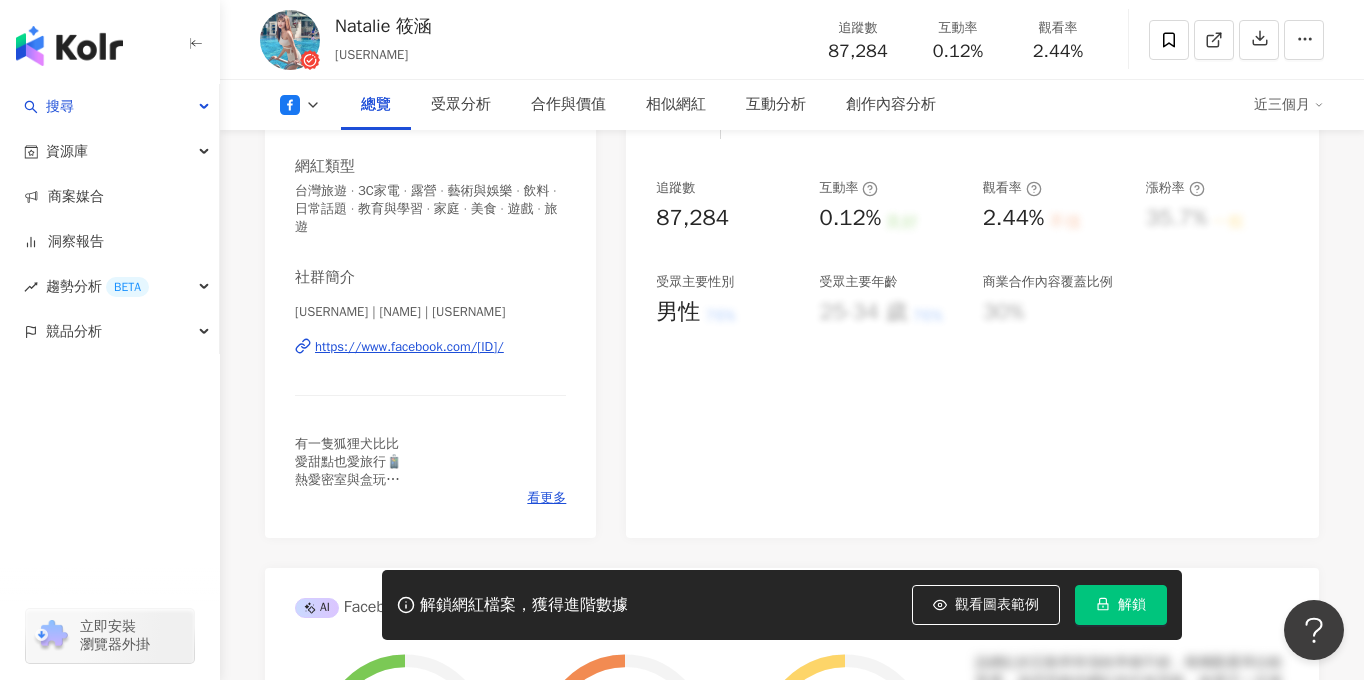 type 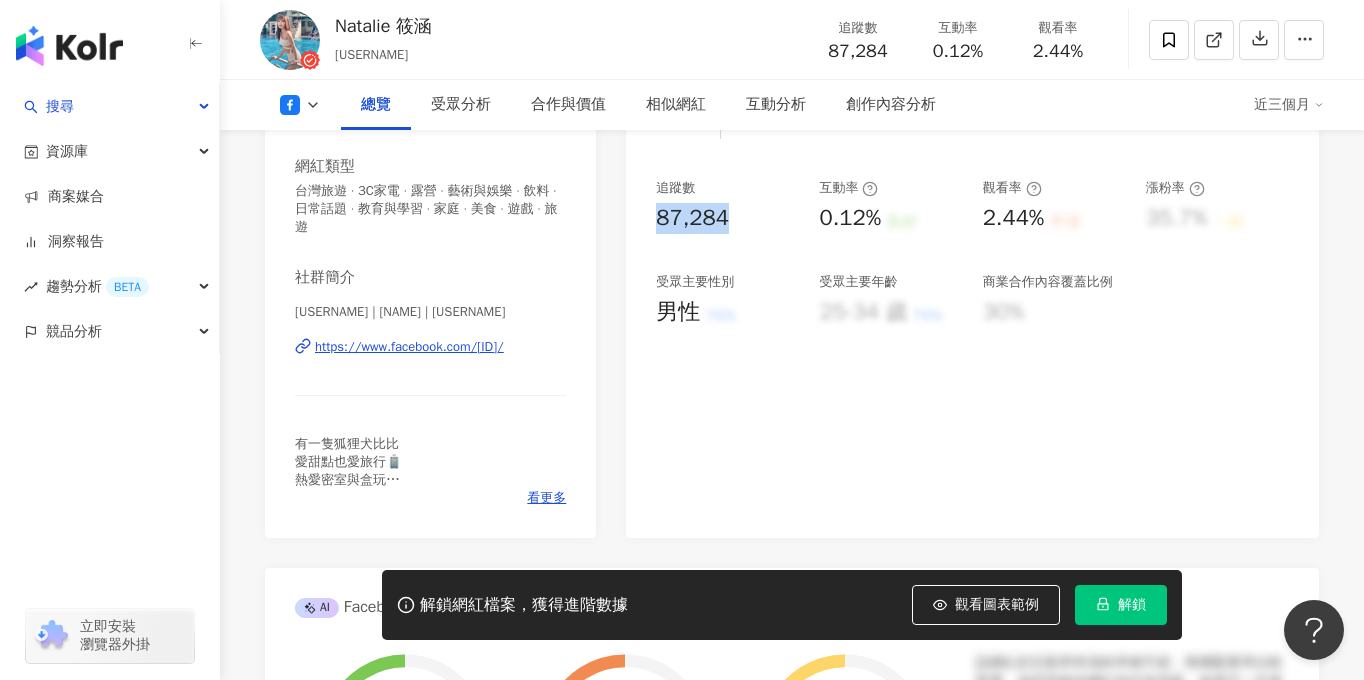 drag, startPoint x: 658, startPoint y: 222, endPoint x: 736, endPoint y: 220, distance: 78.025635 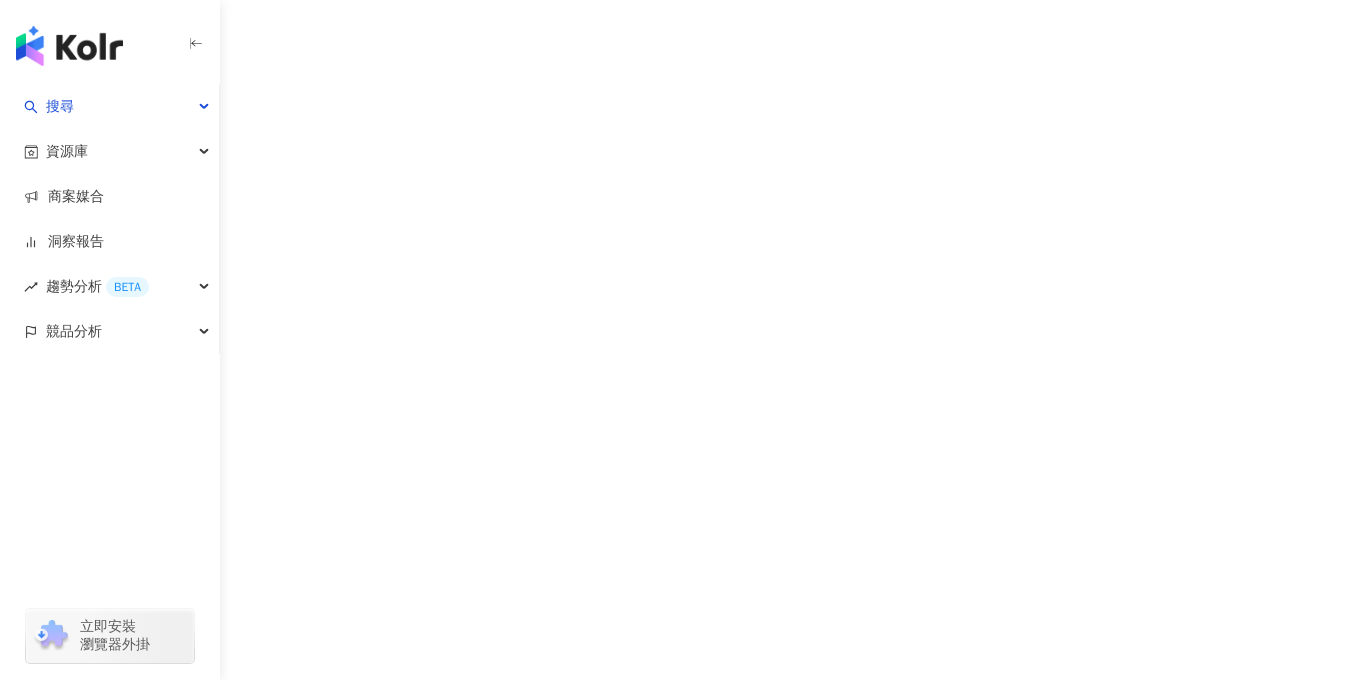 scroll, scrollTop: 0, scrollLeft: 0, axis: both 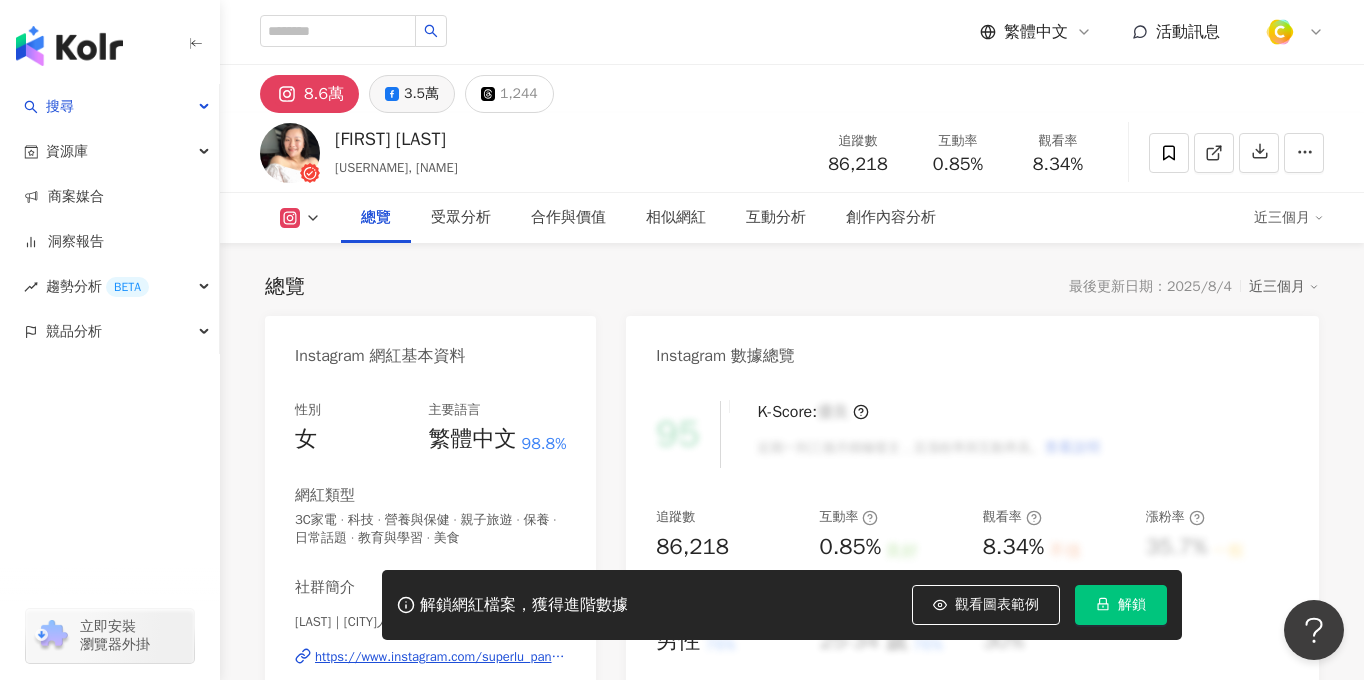 click on "3.5萬" at bounding box center (421, 94) 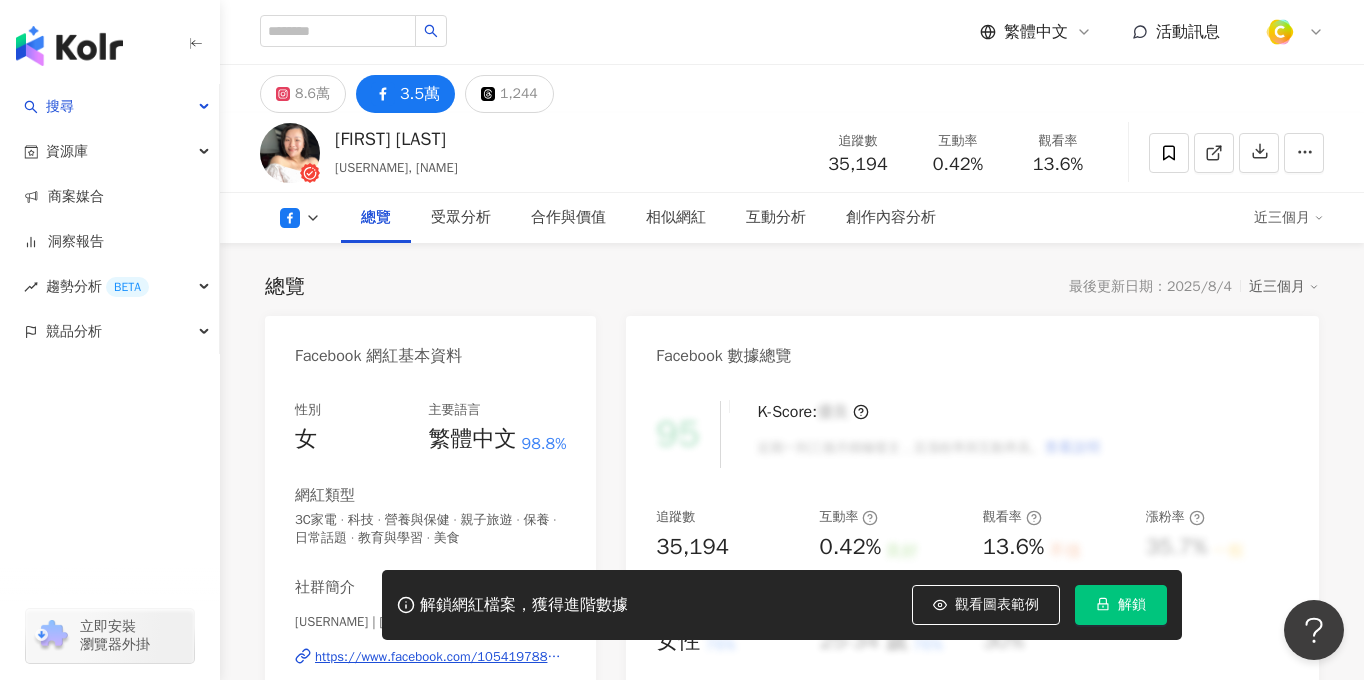 scroll, scrollTop: 169, scrollLeft: 0, axis: vertical 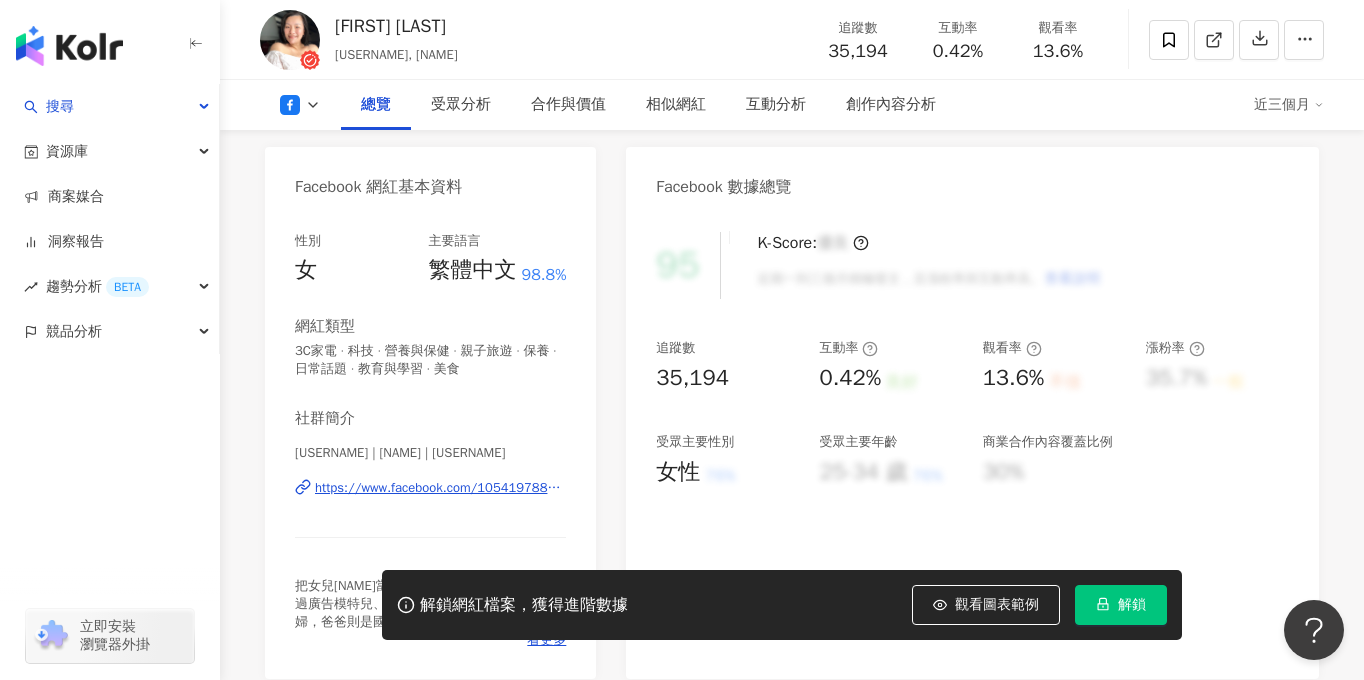 type 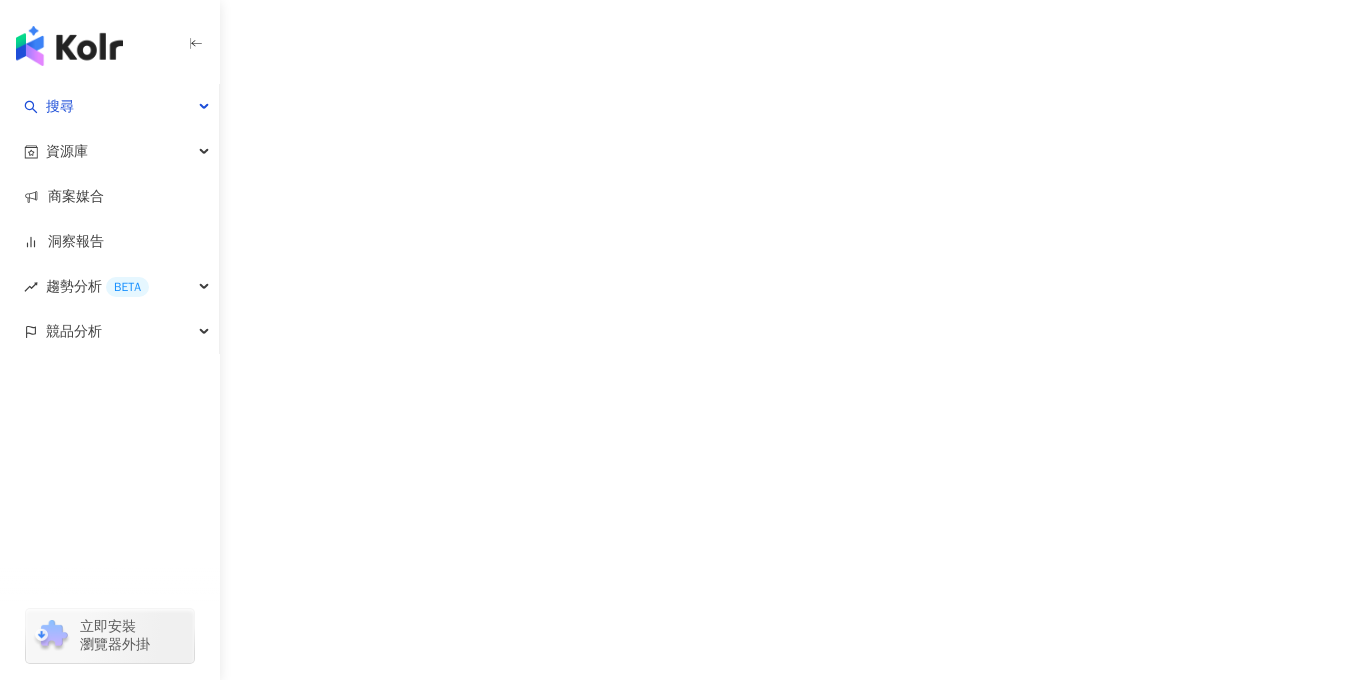 scroll, scrollTop: 0, scrollLeft: 0, axis: both 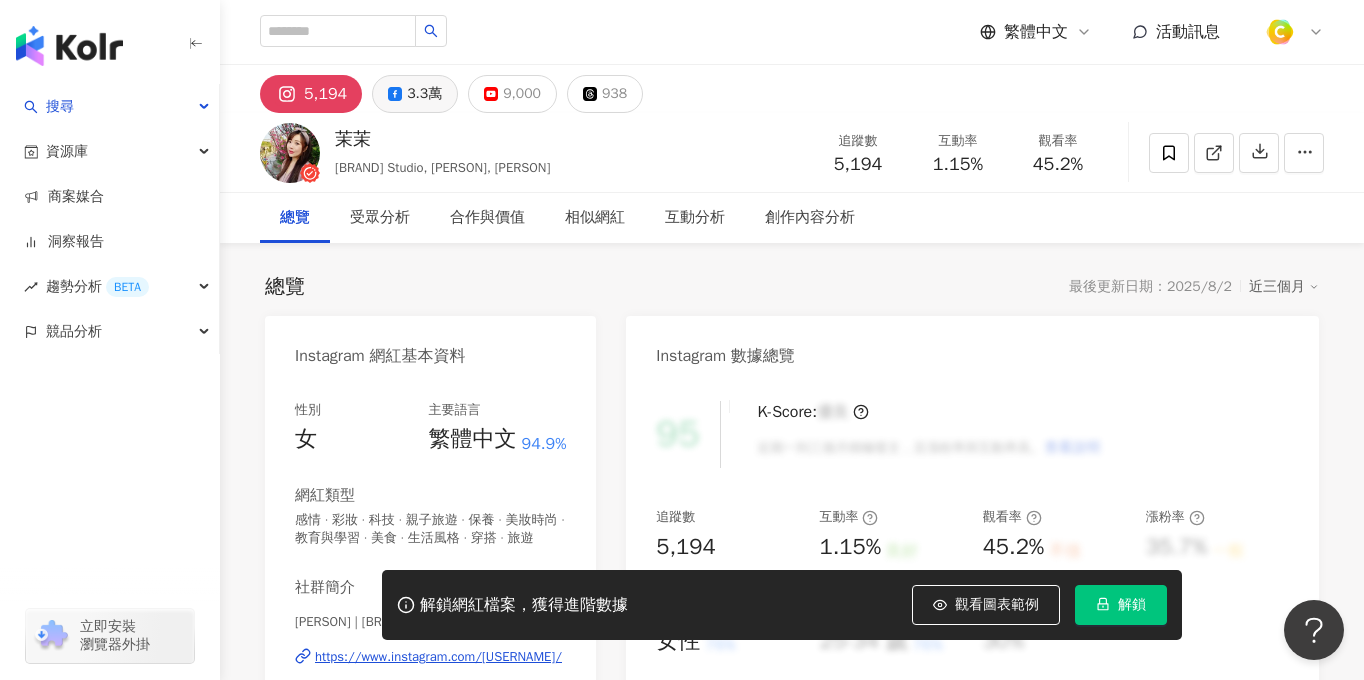 click on "3.3萬" at bounding box center (415, 94) 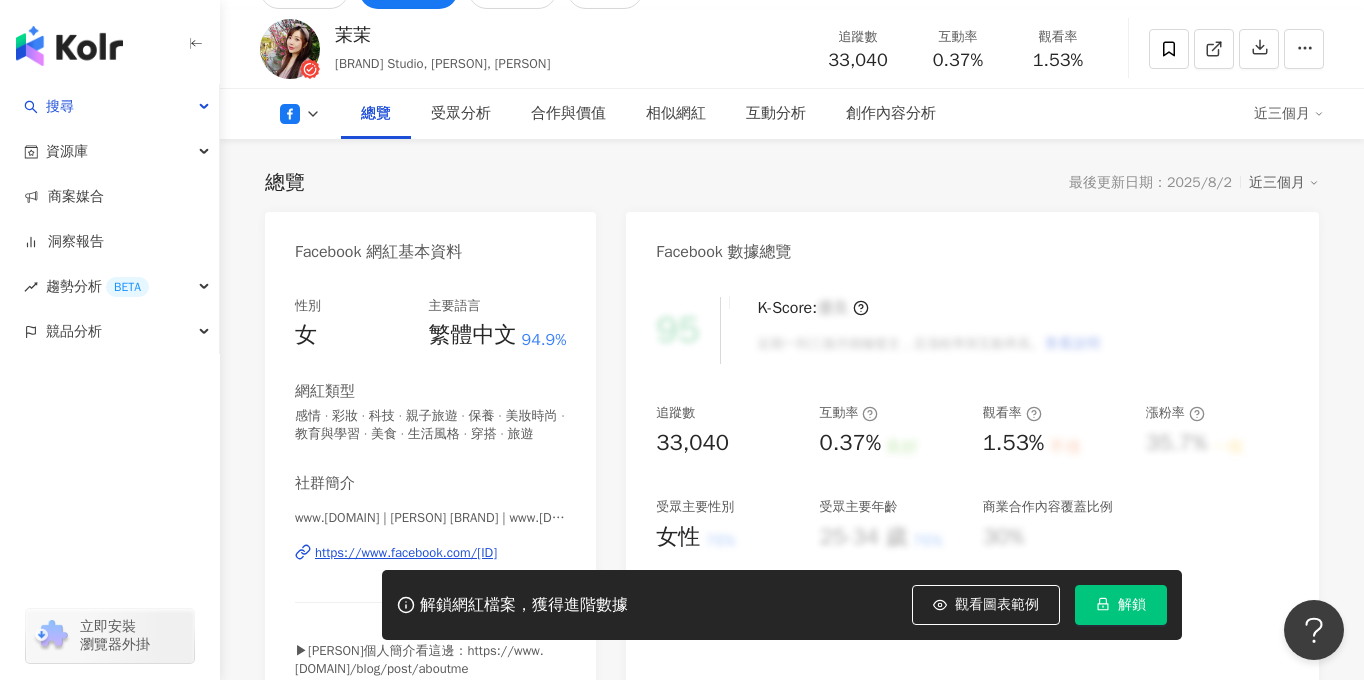 scroll, scrollTop: 178, scrollLeft: 0, axis: vertical 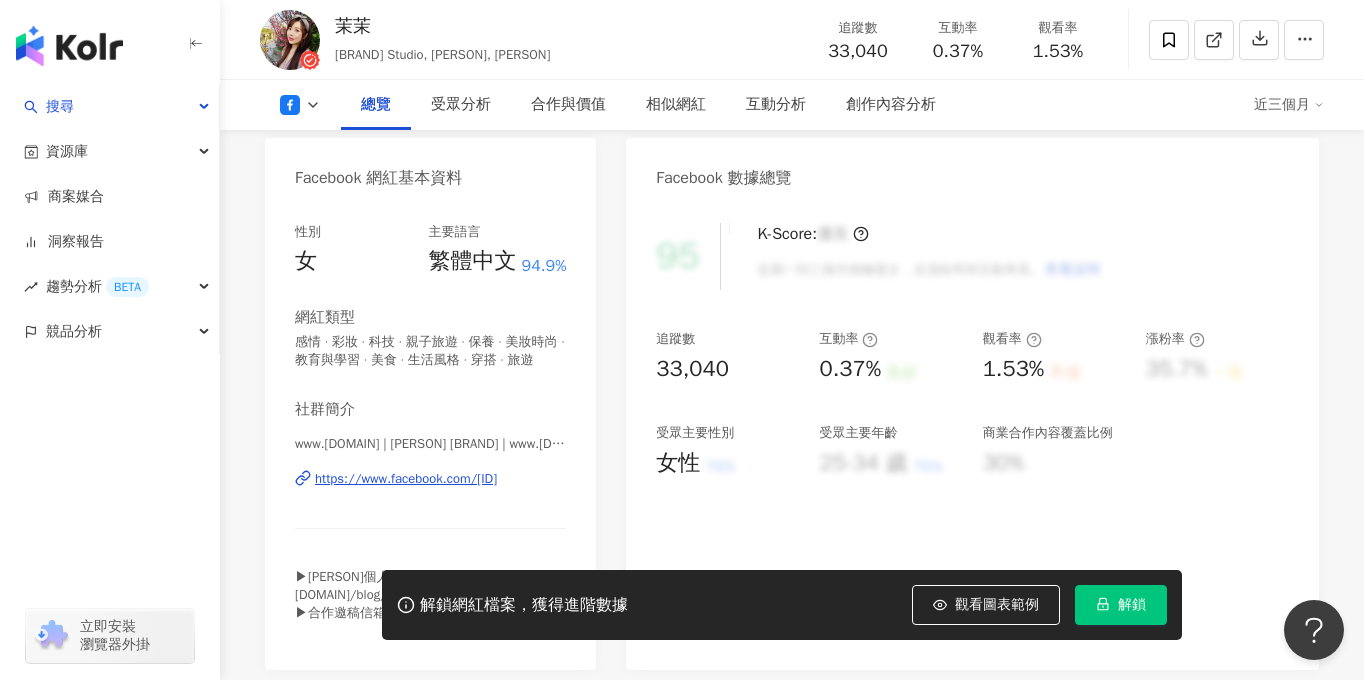 type 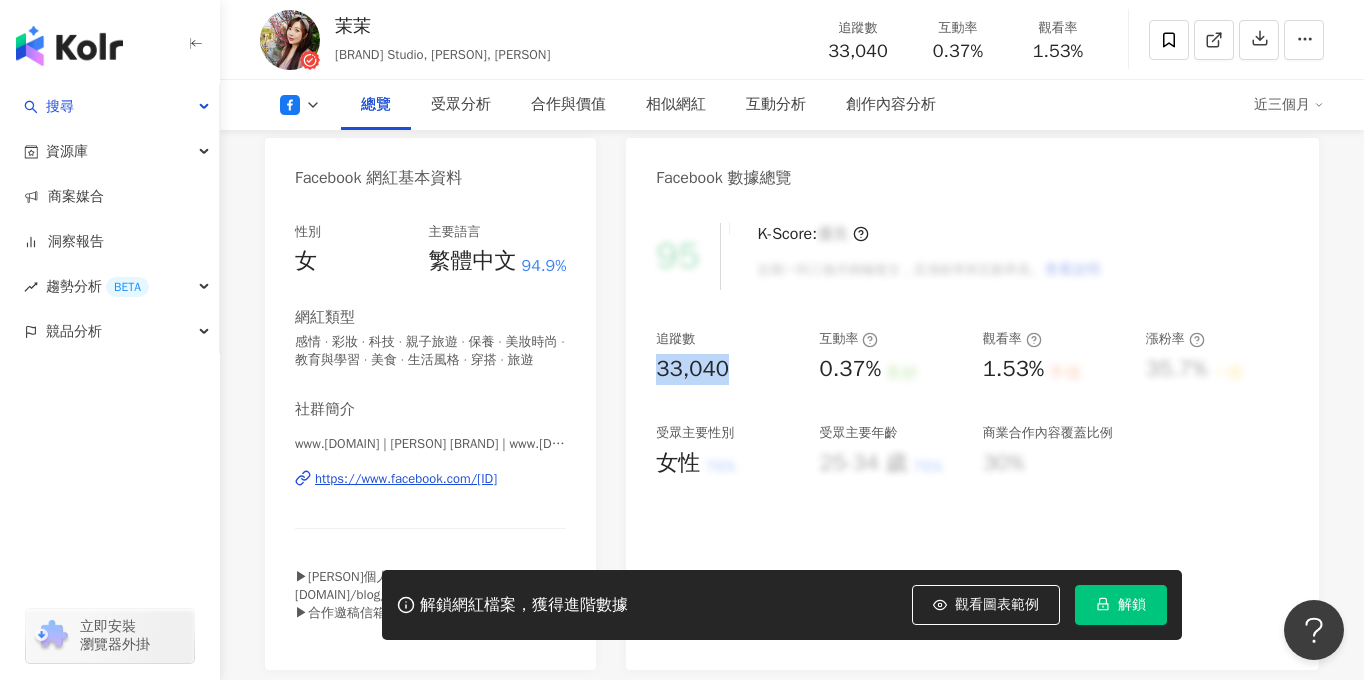 drag, startPoint x: 647, startPoint y: 367, endPoint x: 740, endPoint y: 362, distance: 93.13431 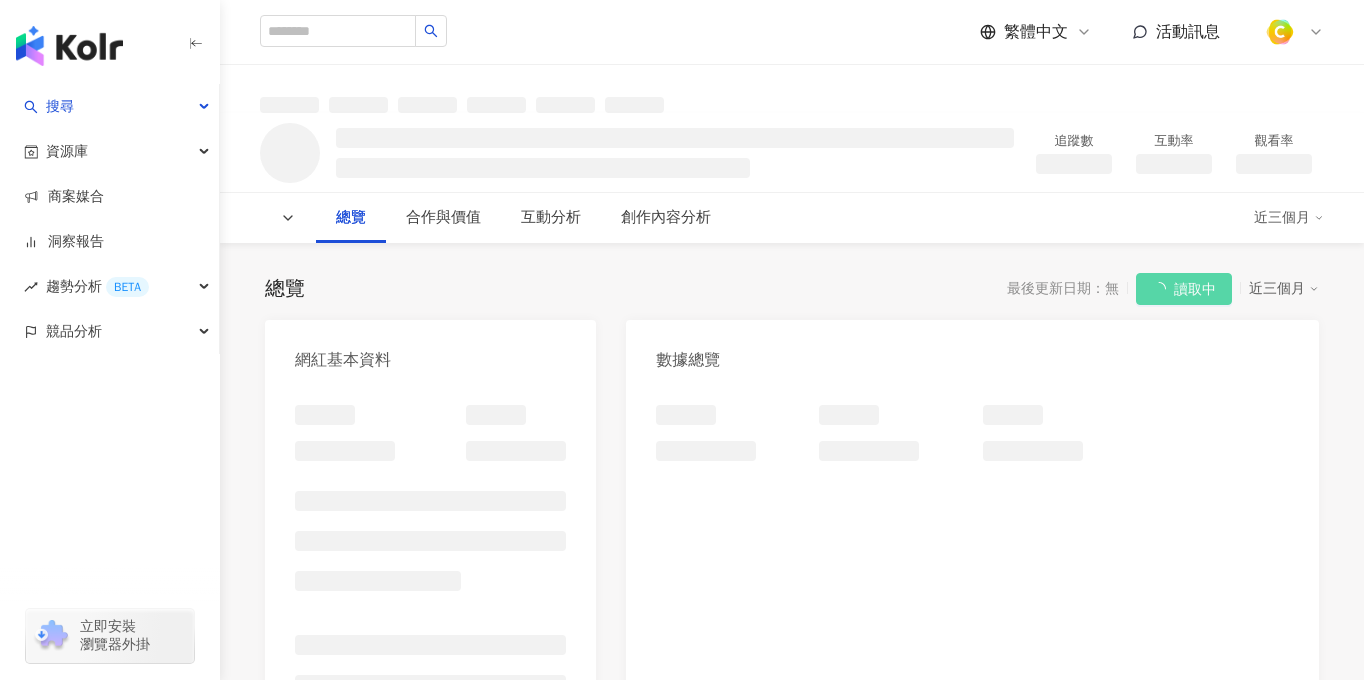 scroll, scrollTop: 0, scrollLeft: 0, axis: both 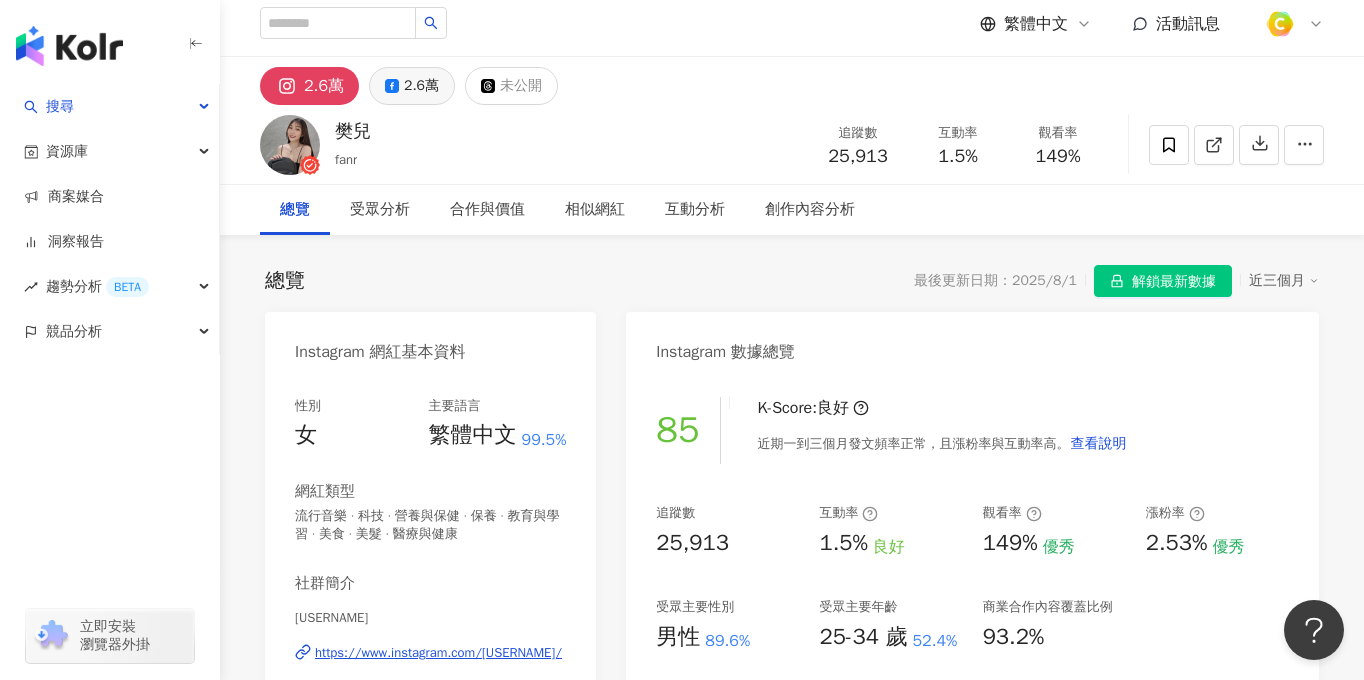 click on "2.6萬" at bounding box center [421, 86] 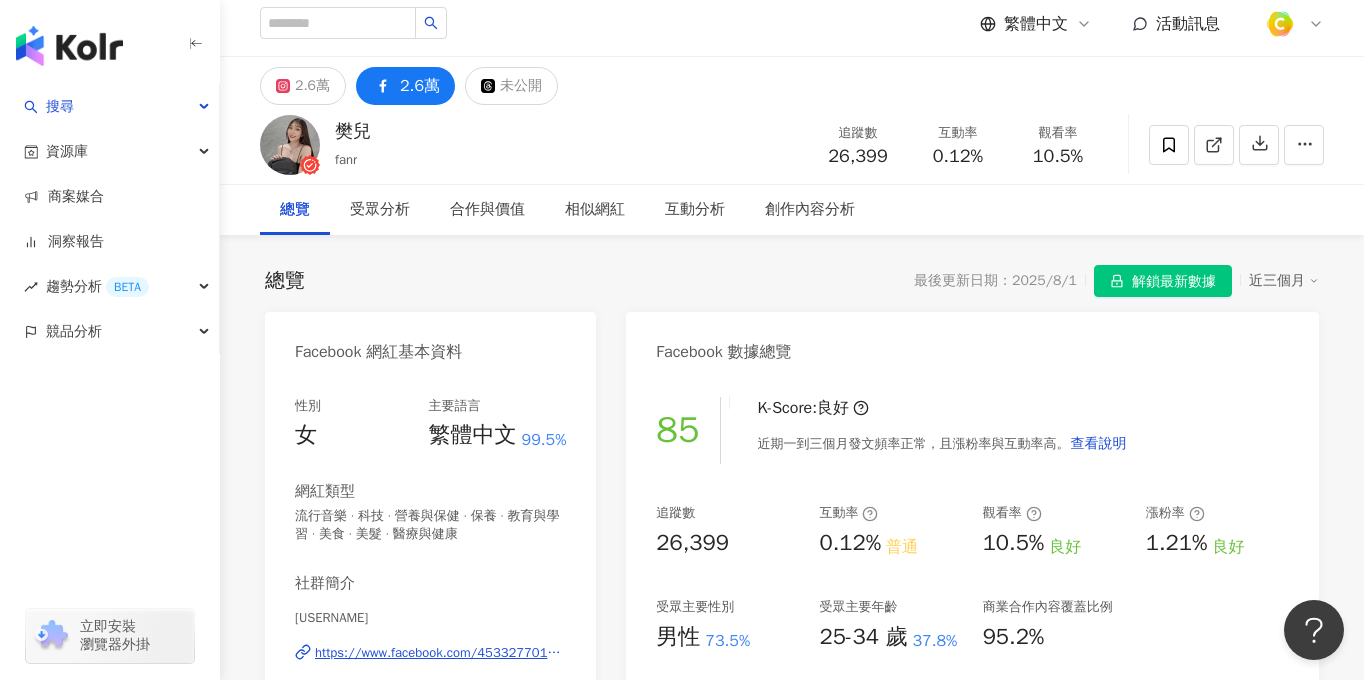 click on "2.6萬" at bounding box center (420, 86) 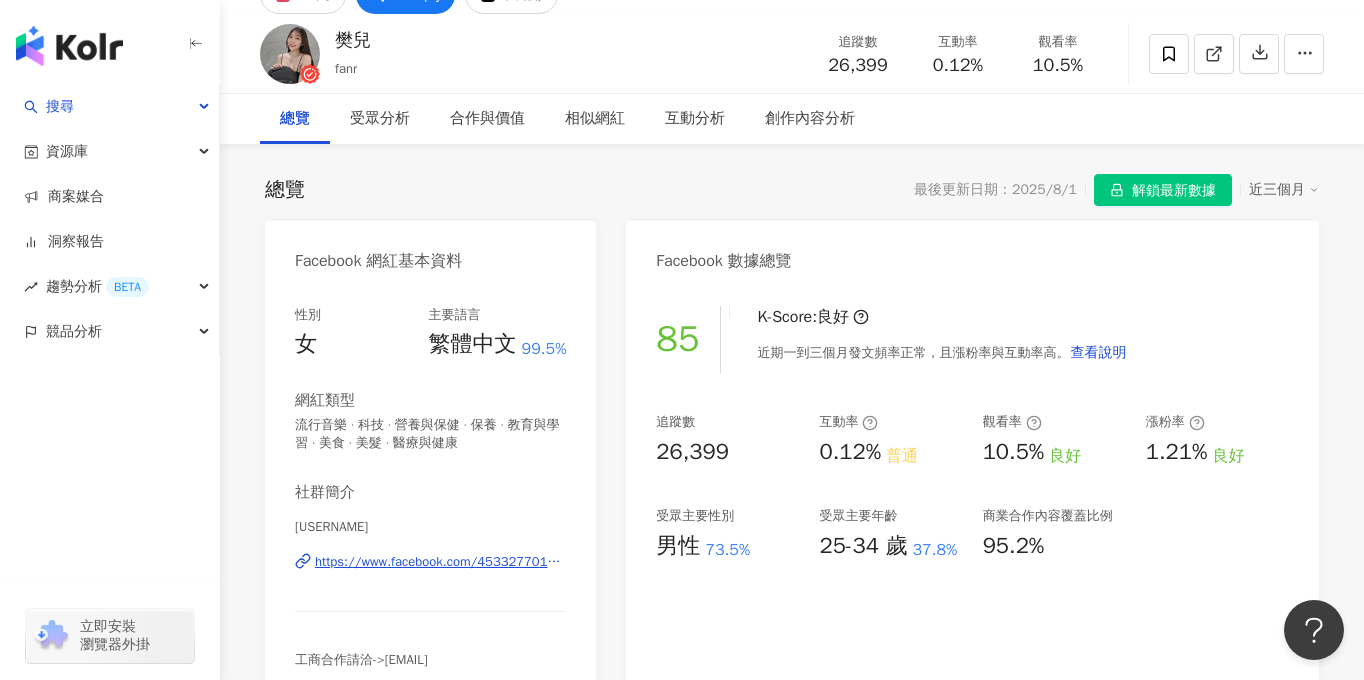 scroll, scrollTop: 250, scrollLeft: 0, axis: vertical 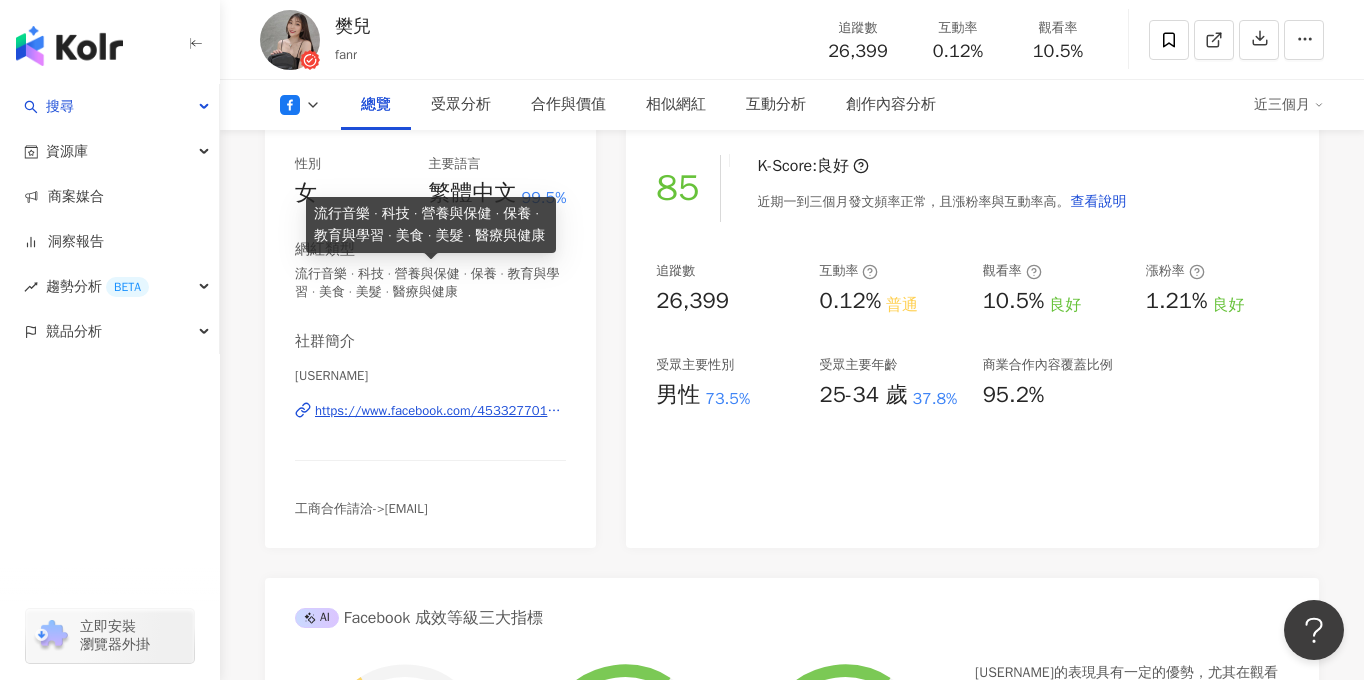 type 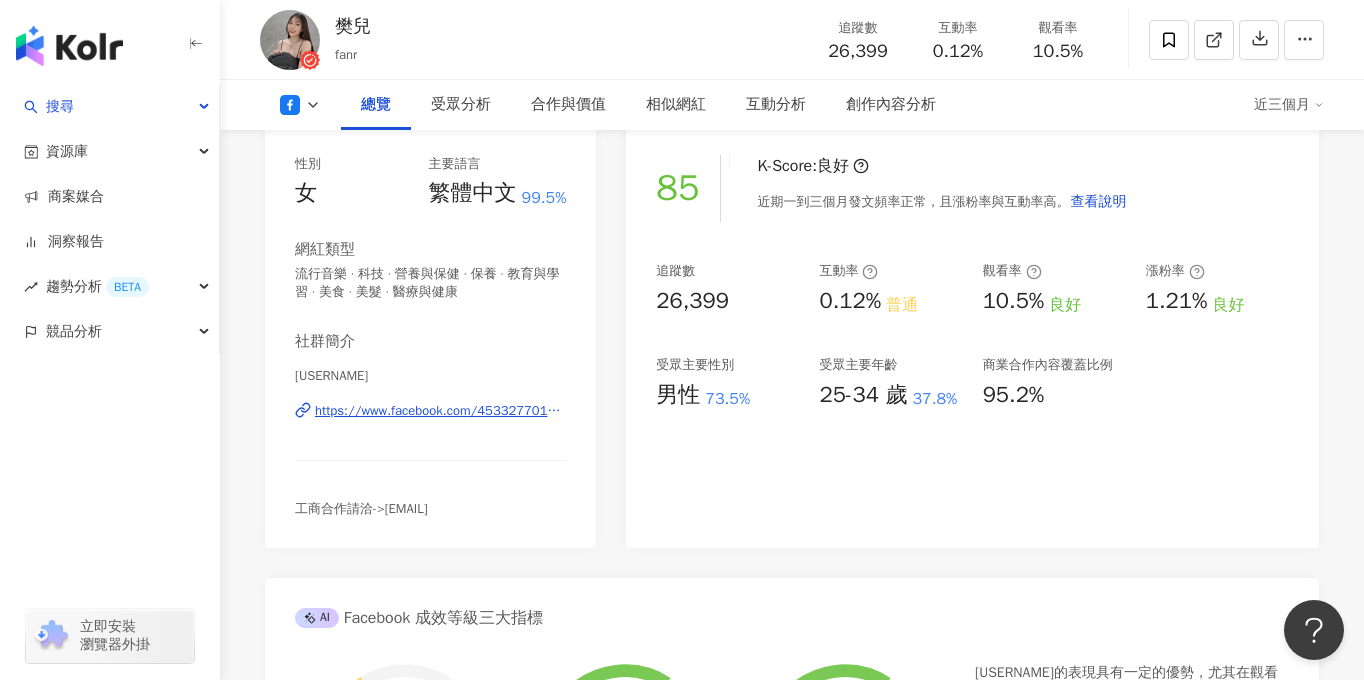 click on "https://www.facebook.com/453327701522586" at bounding box center [440, 411] 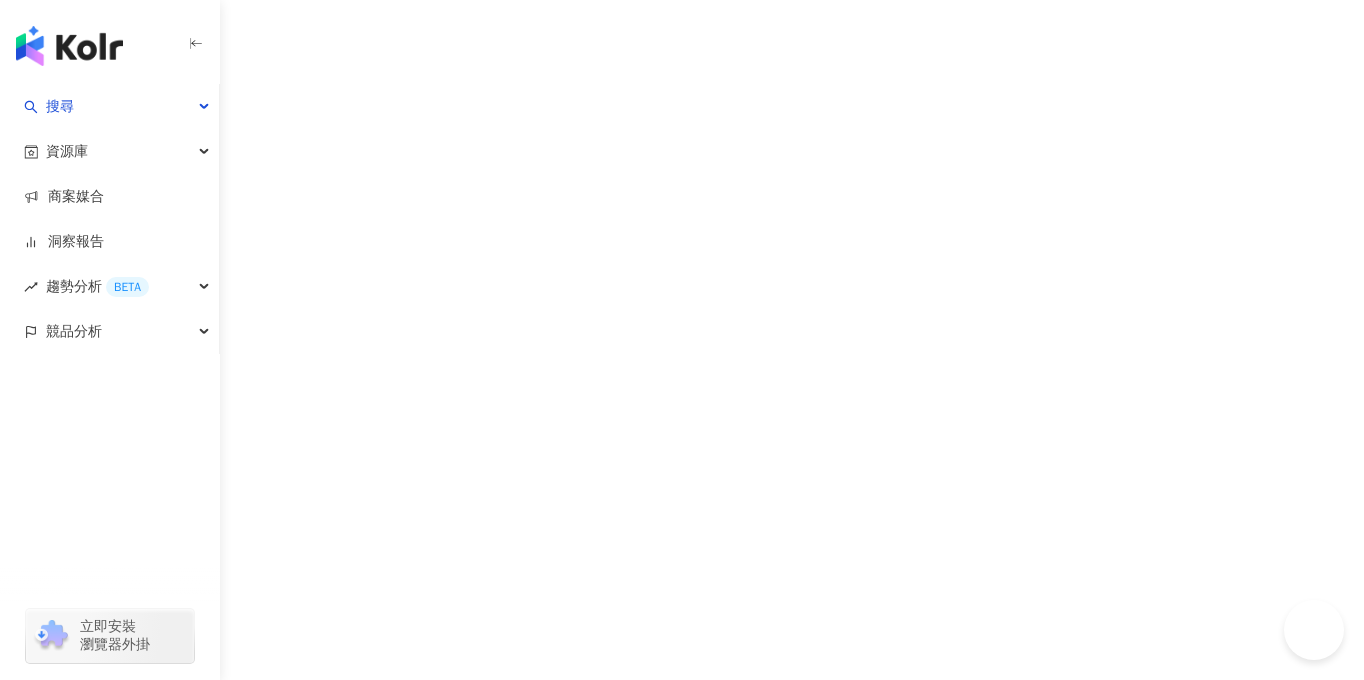 scroll, scrollTop: 0, scrollLeft: 0, axis: both 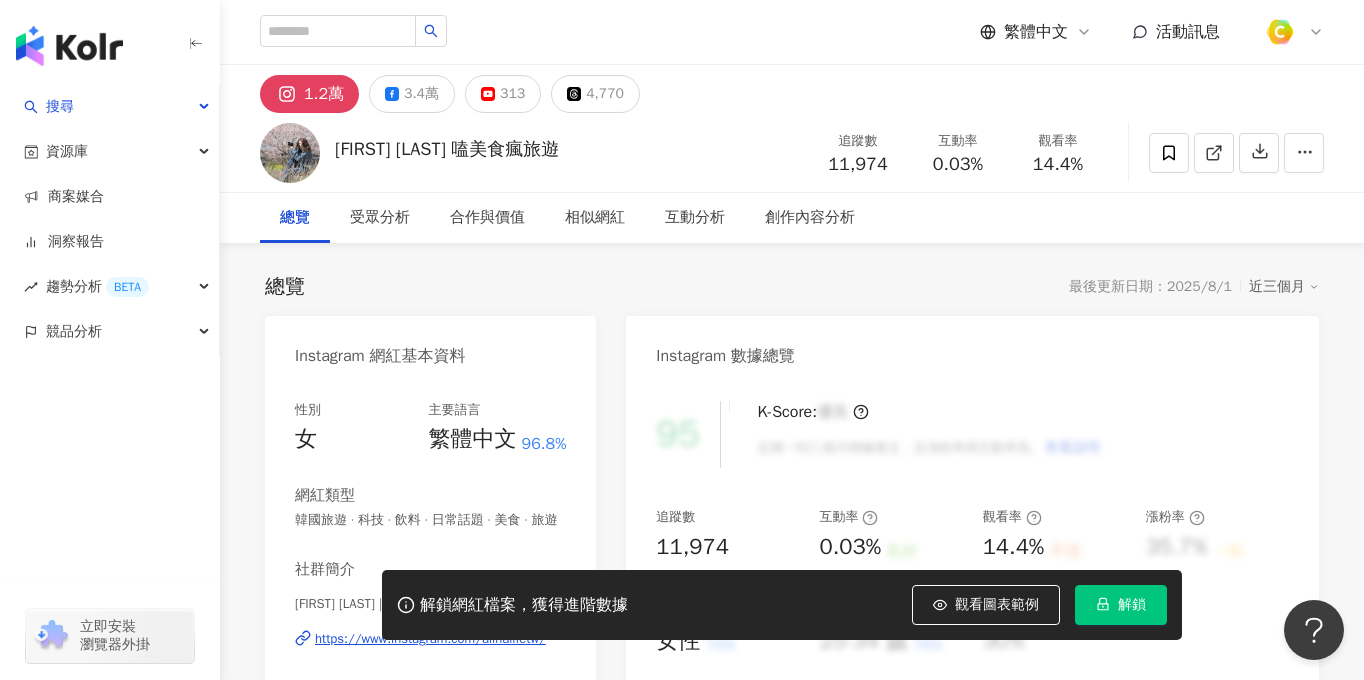click on "3.4萬" at bounding box center (421, 94) 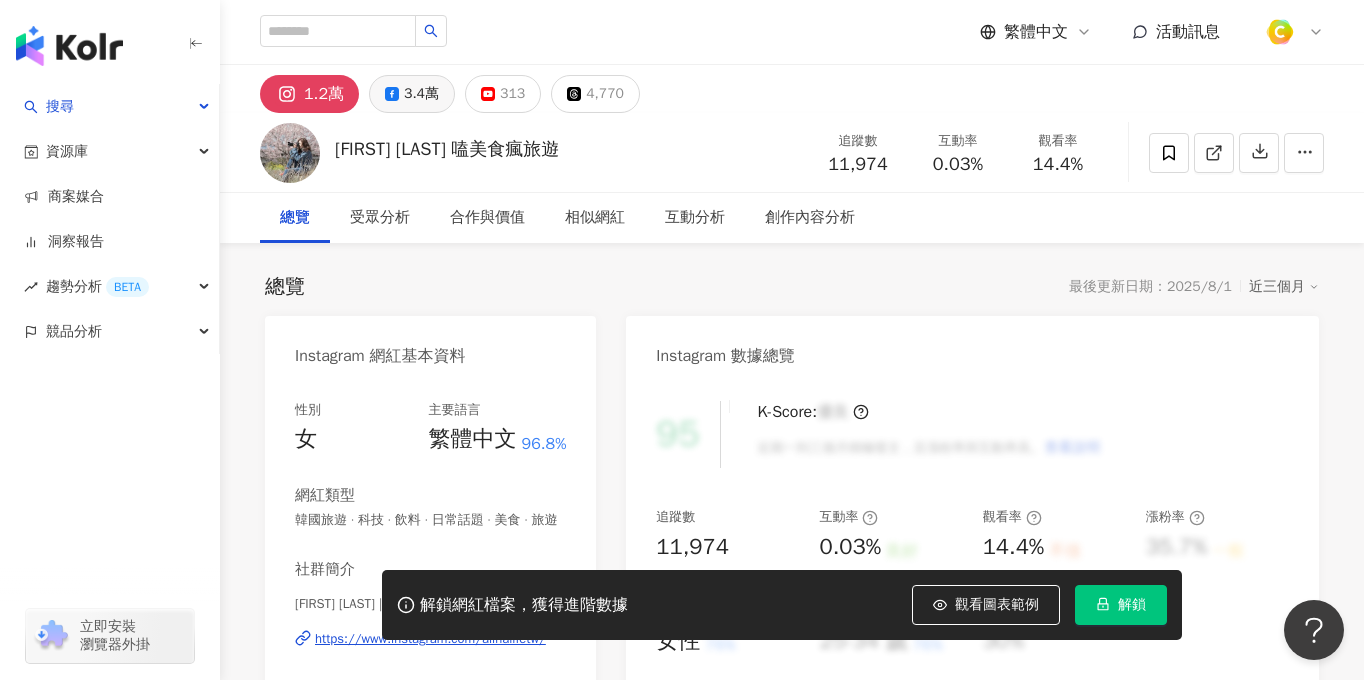 click on "3.4萬" at bounding box center [421, 94] 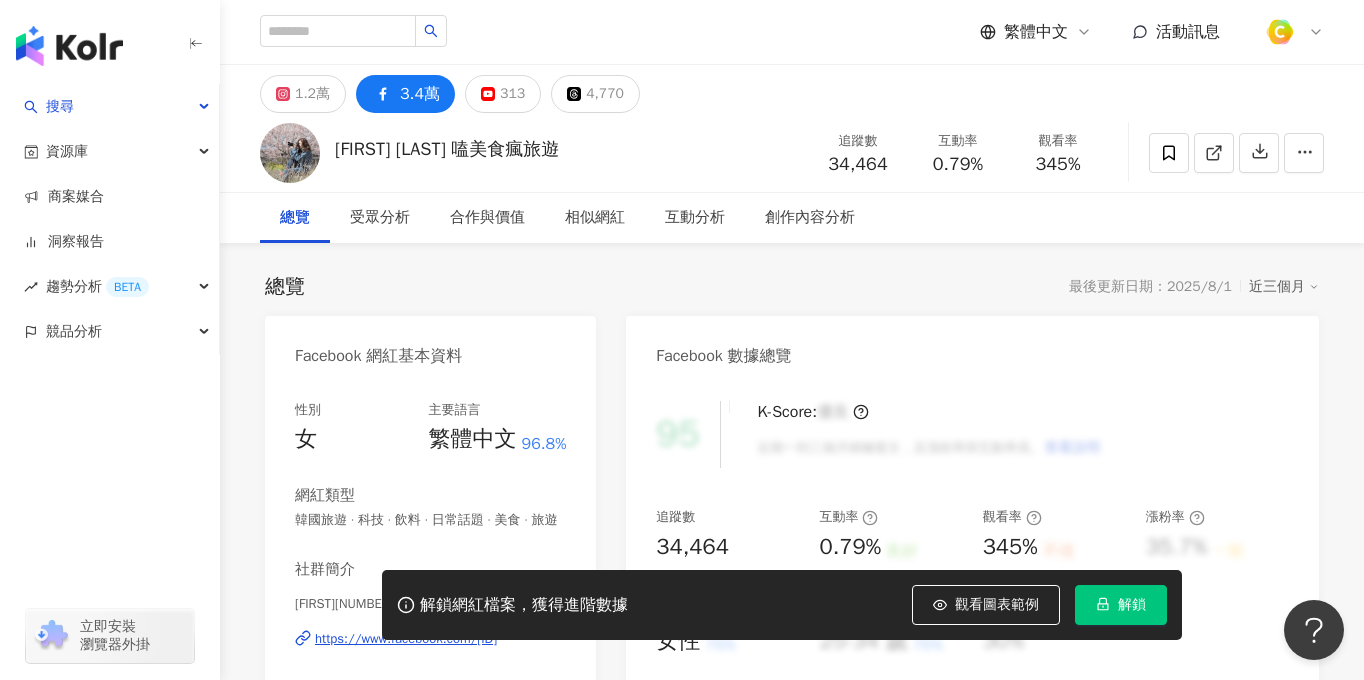 click on "3.4萬" at bounding box center (420, 94) 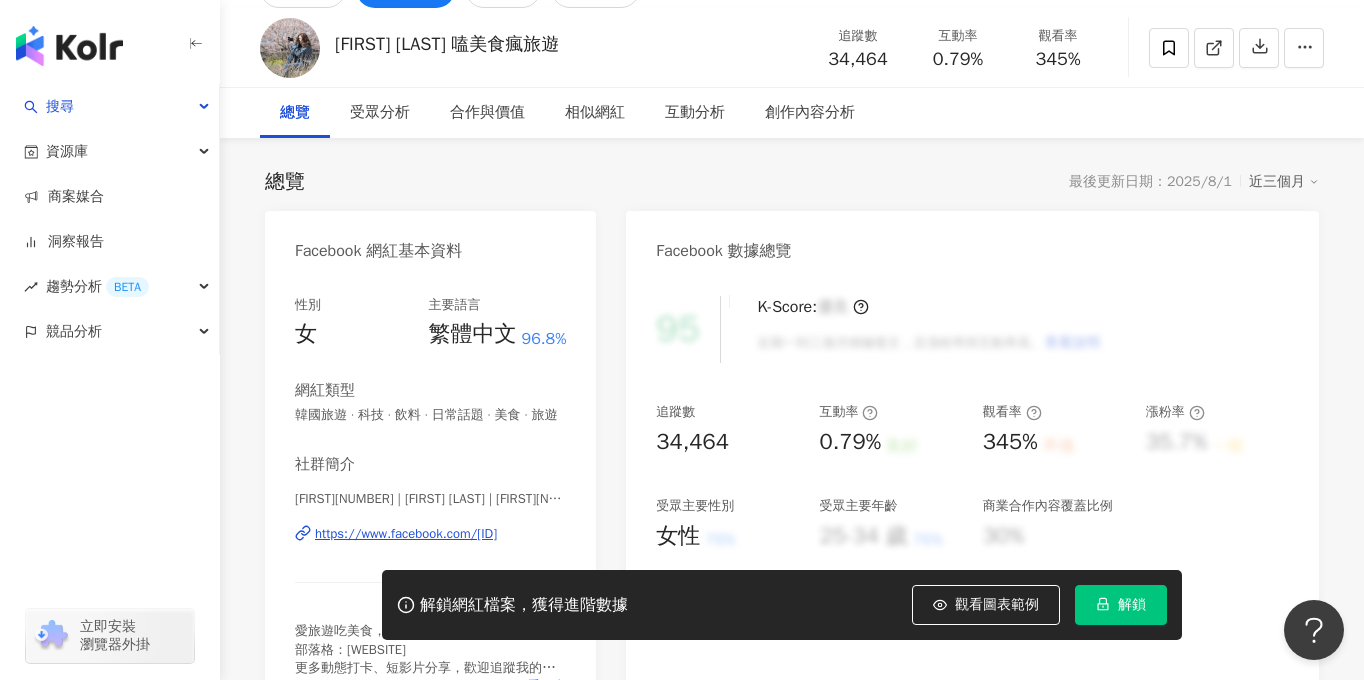 scroll, scrollTop: 135, scrollLeft: 0, axis: vertical 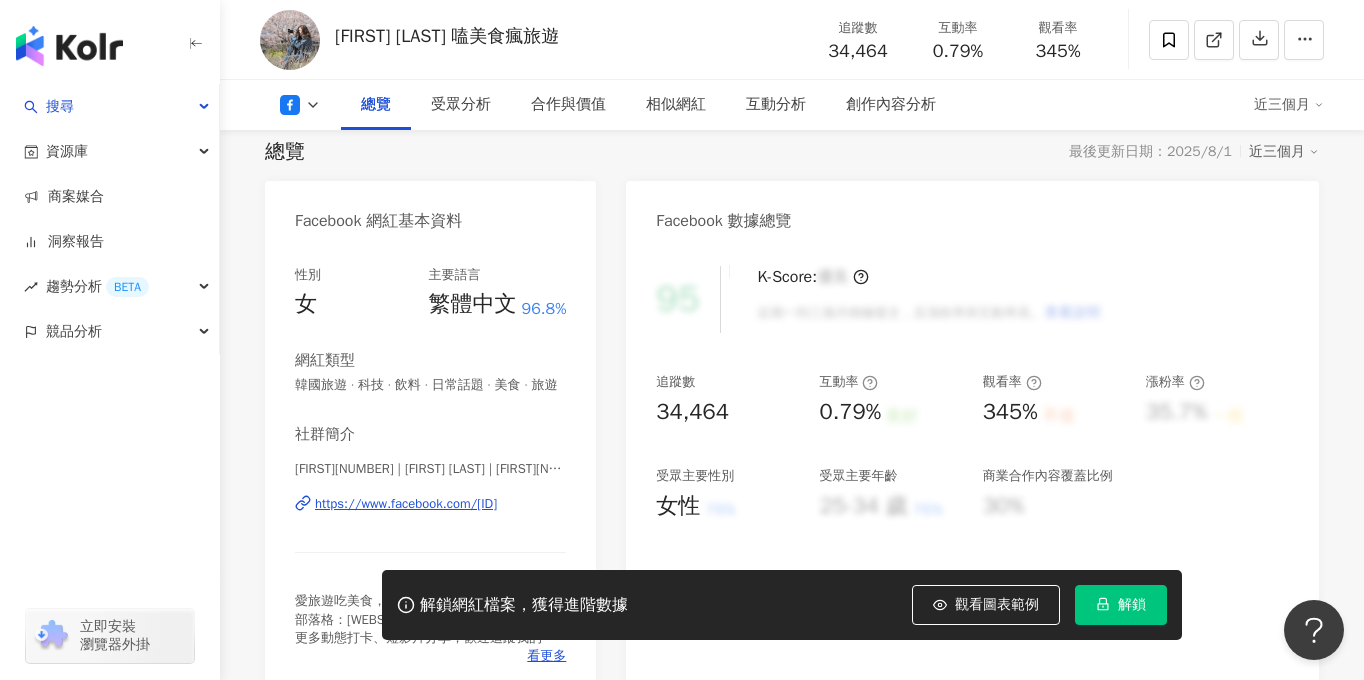 type 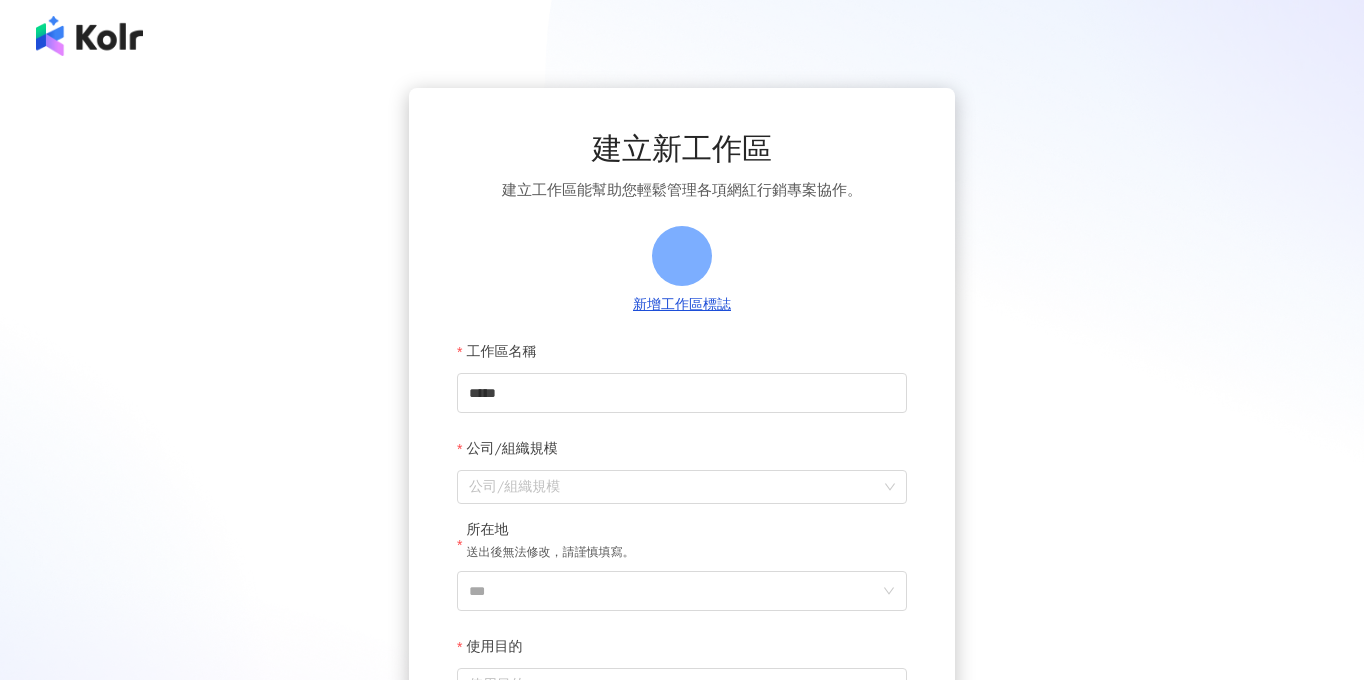 scroll, scrollTop: 0, scrollLeft: 0, axis: both 